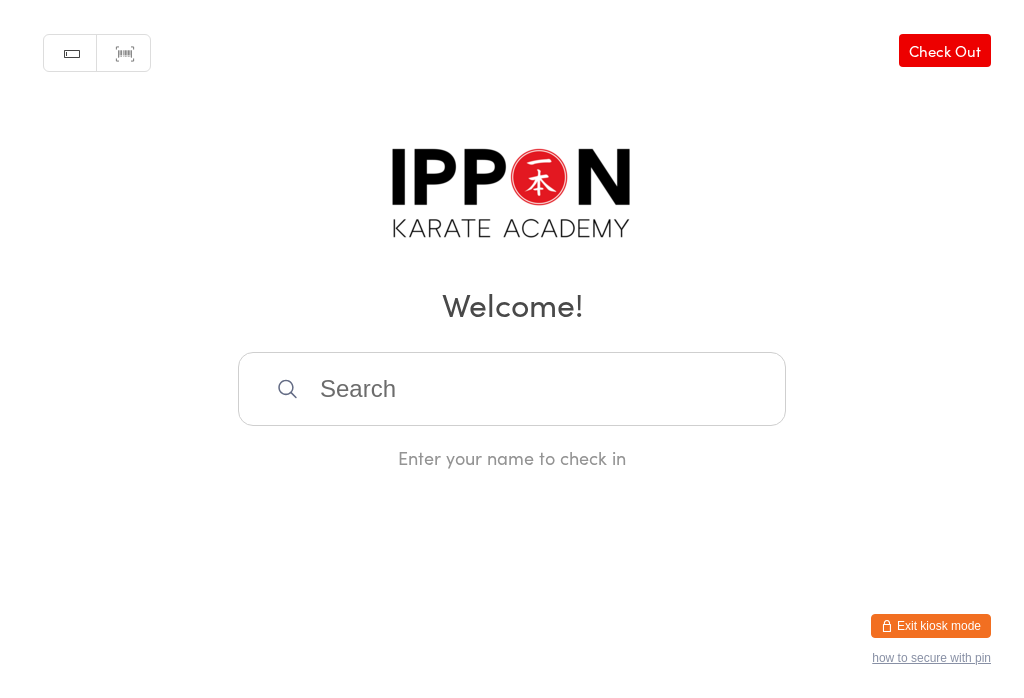 scroll, scrollTop: 0, scrollLeft: 0, axis: both 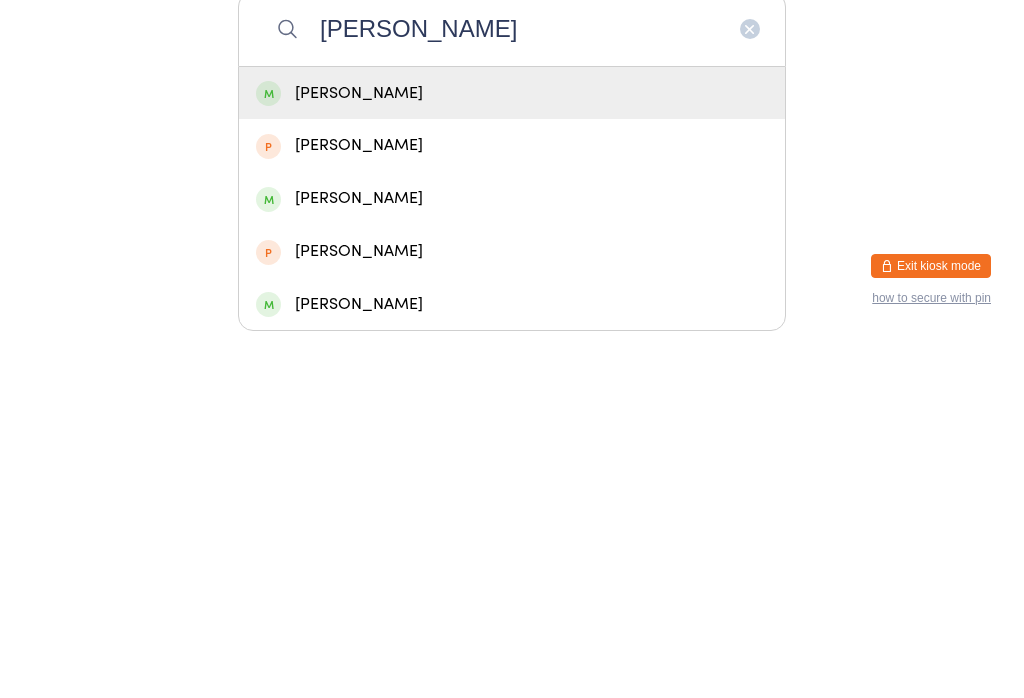 type on "[PERSON_NAME]" 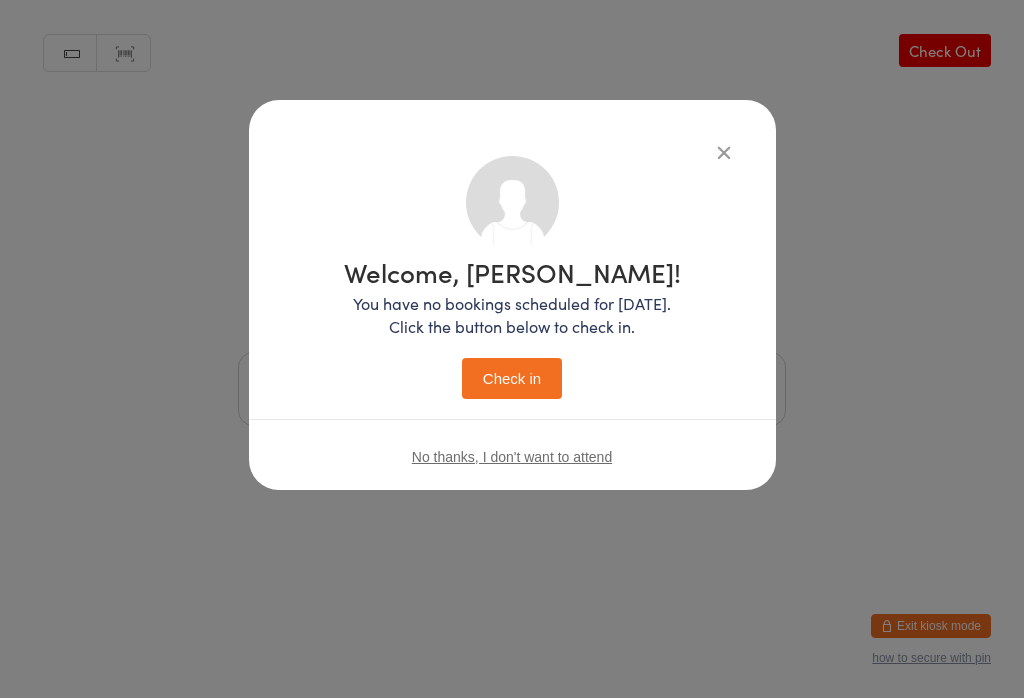 click on "Welcome, [PERSON_NAME]! You have no bookings scheduled for [DATE]. Click the button below to check in. Check in No thanks, I don't want to attend" at bounding box center [512, 295] 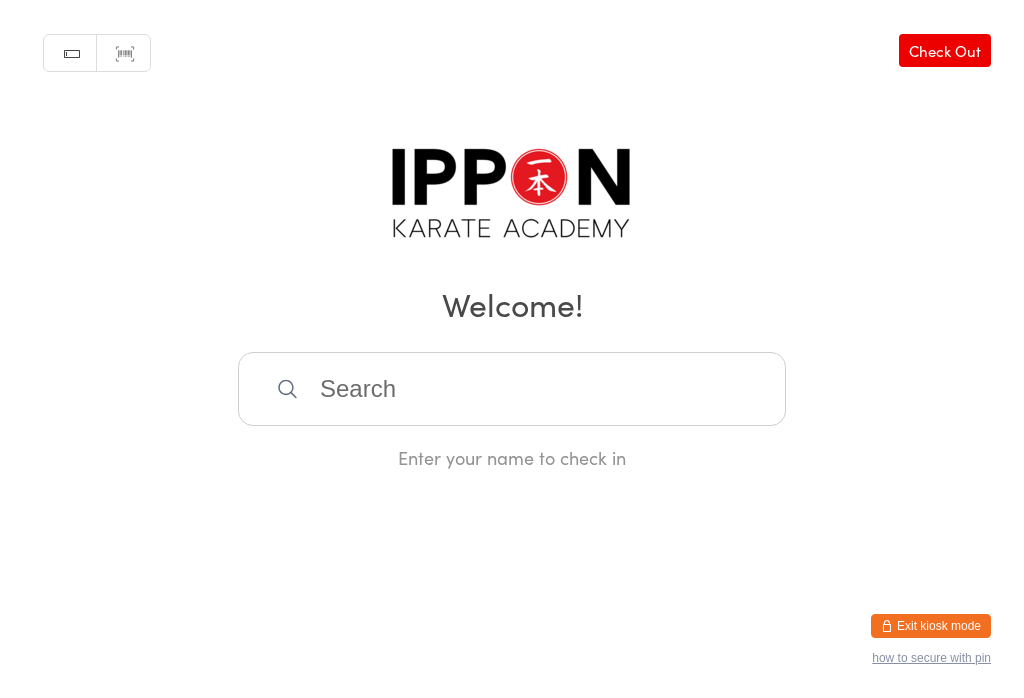 click at bounding box center [512, 389] 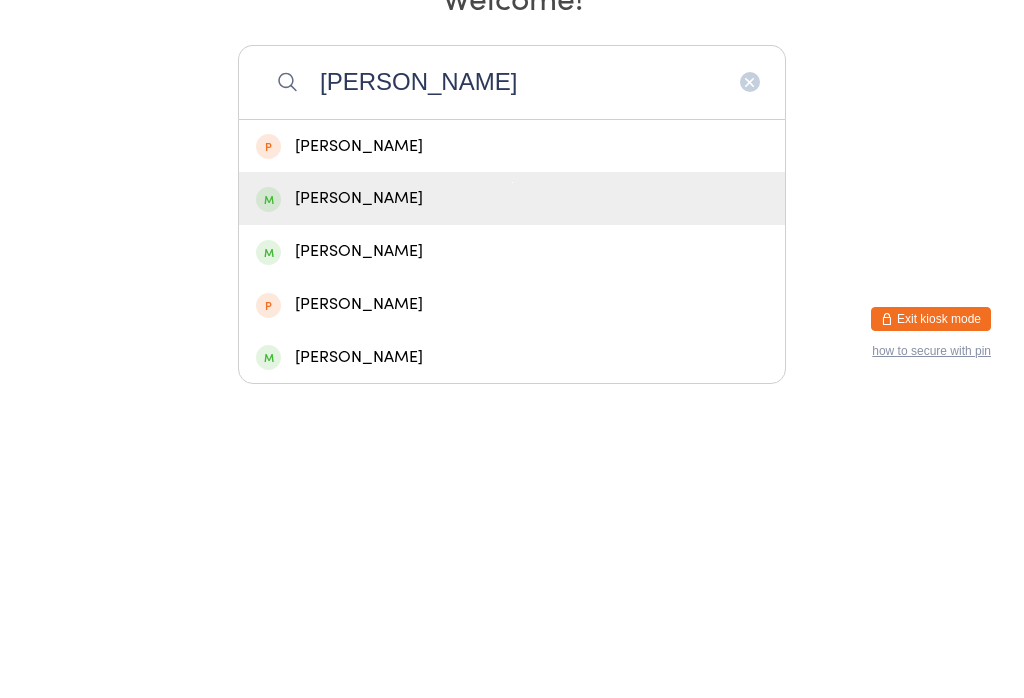 type on "[PERSON_NAME]" 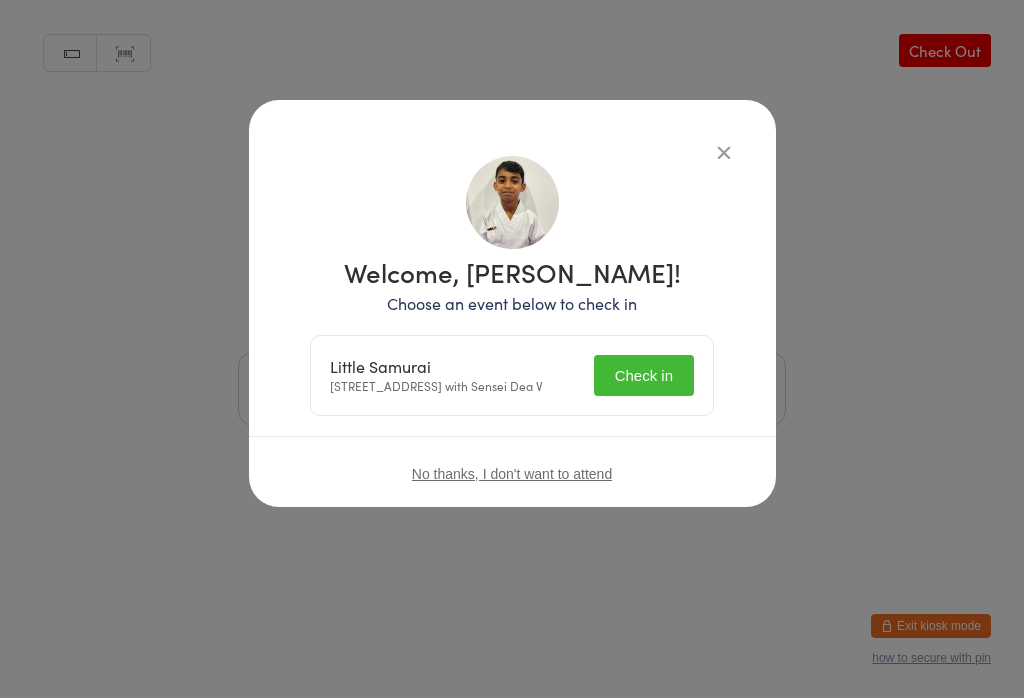 click on "Check in" at bounding box center (644, 375) 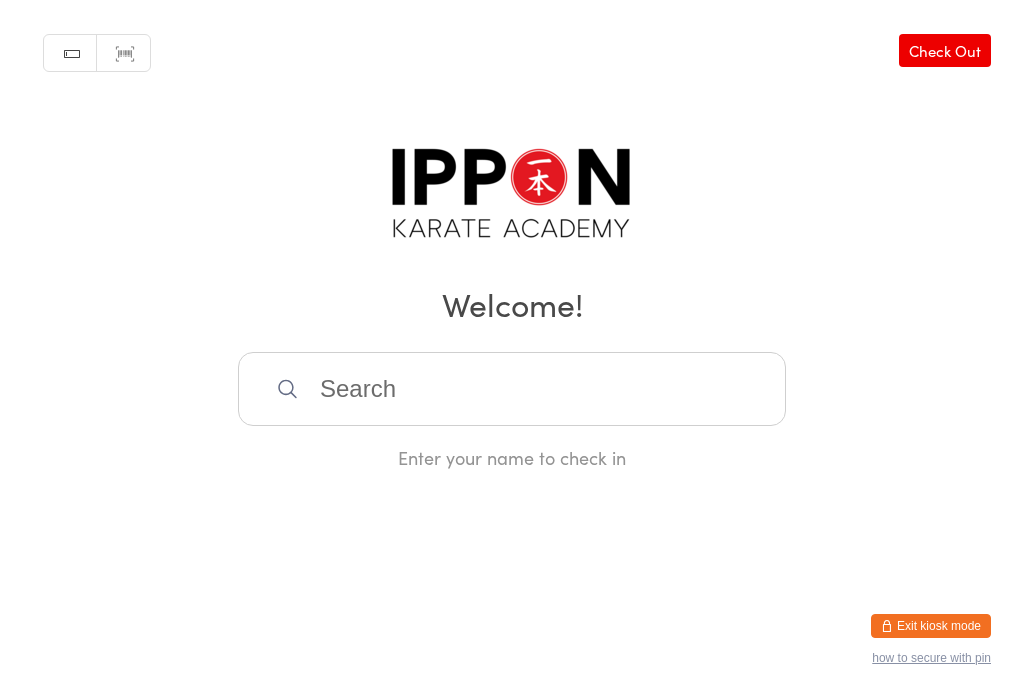 click at bounding box center (512, 389) 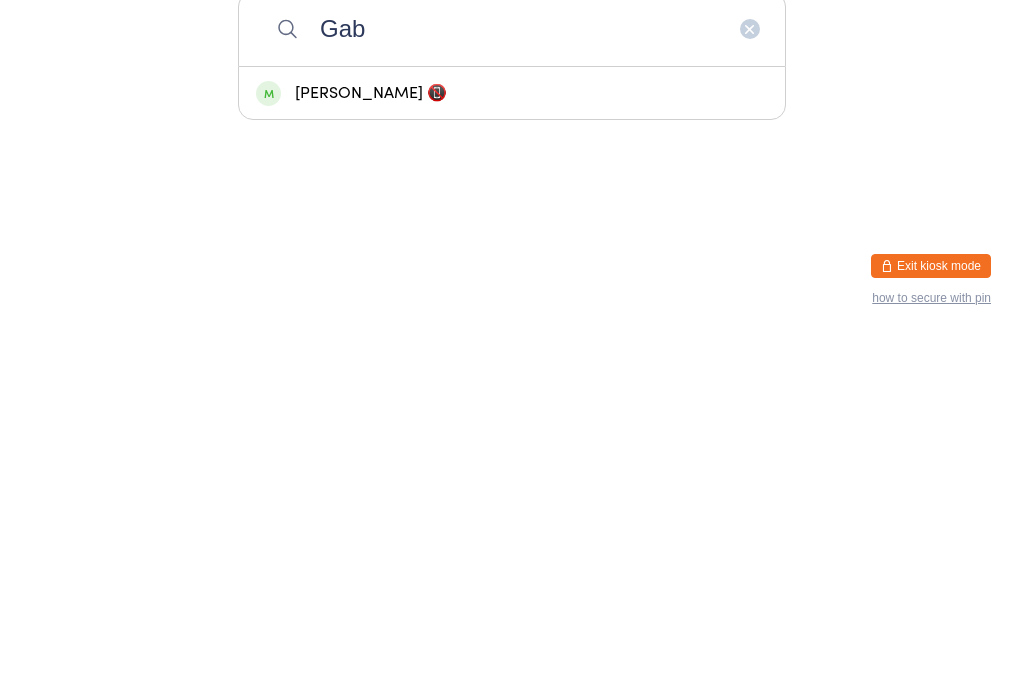 type on "Gab" 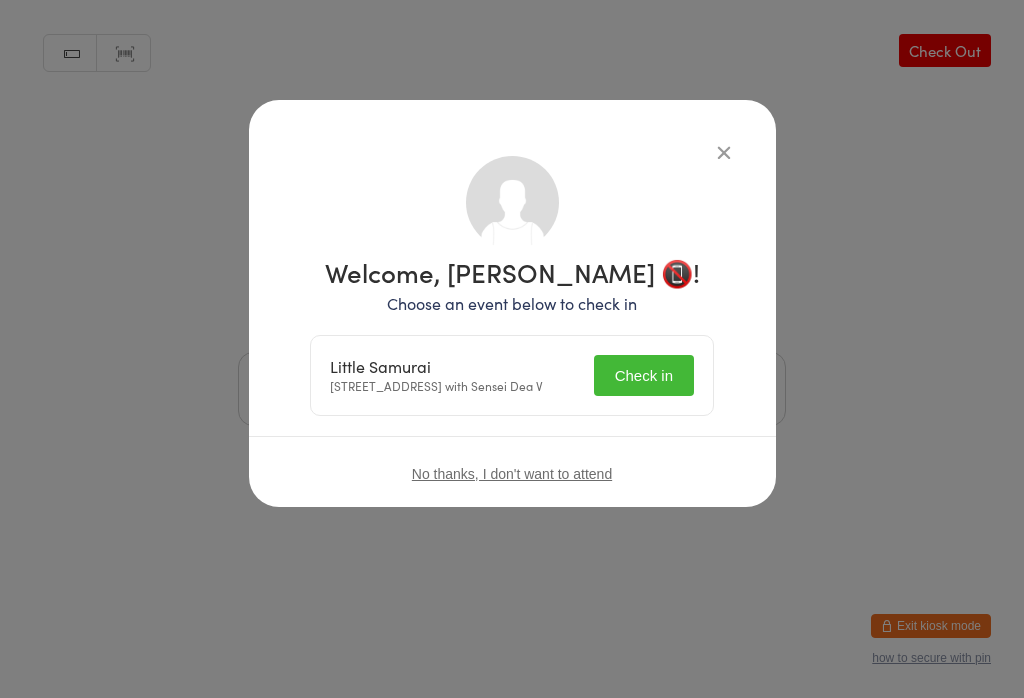 click on "Check in" at bounding box center [644, 375] 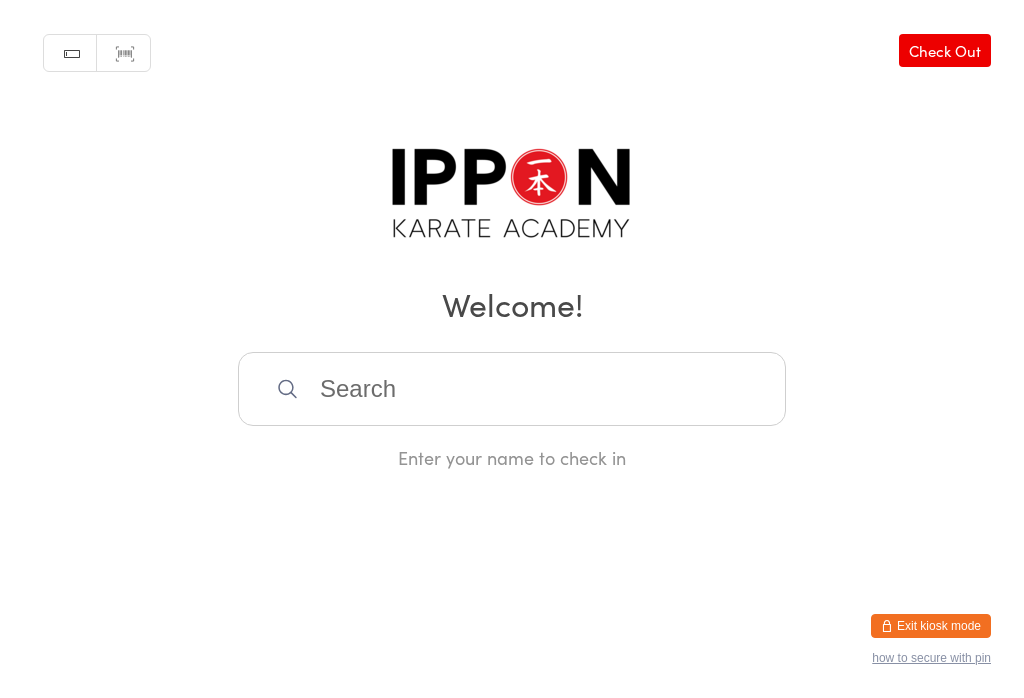 click at bounding box center (512, 389) 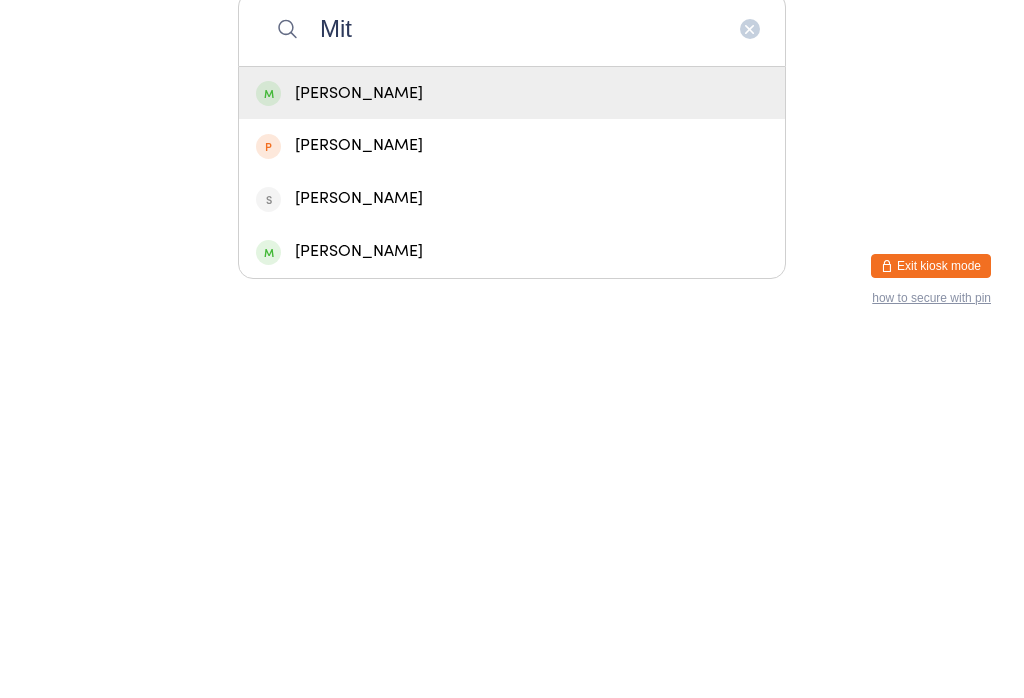 type on "Mit" 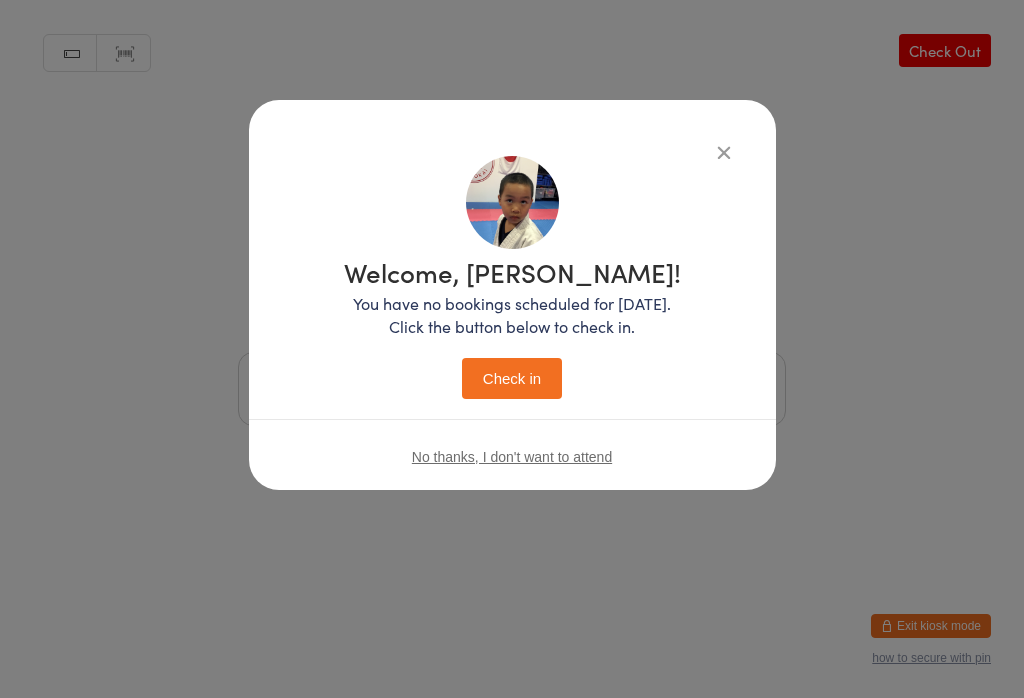 click on "Check in" at bounding box center [512, 378] 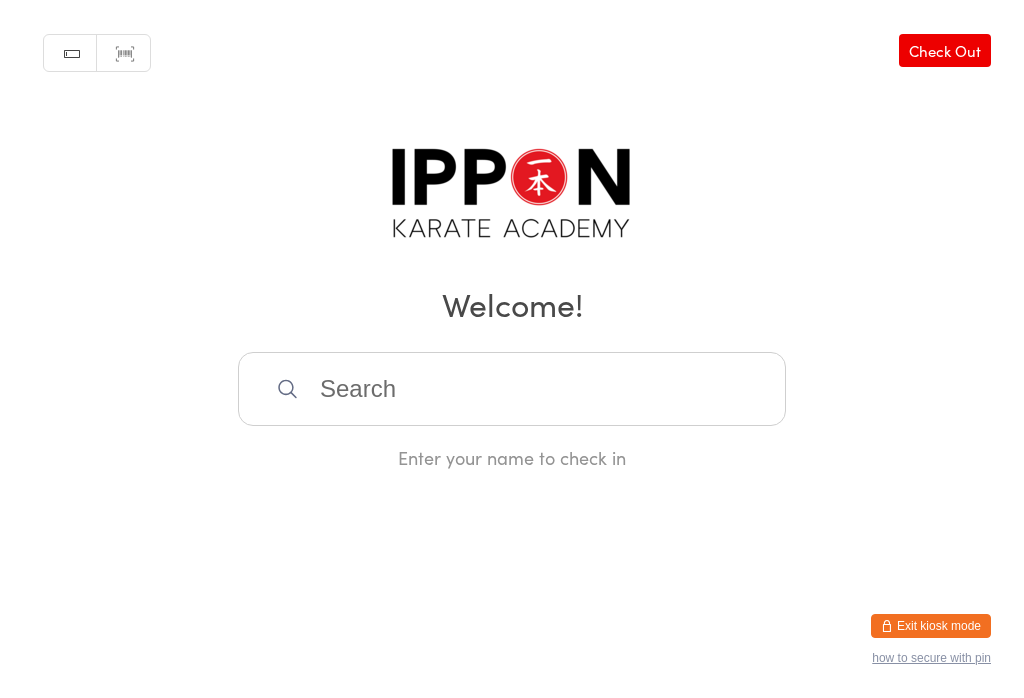 click on "Enter your name to check in" at bounding box center (512, 411) 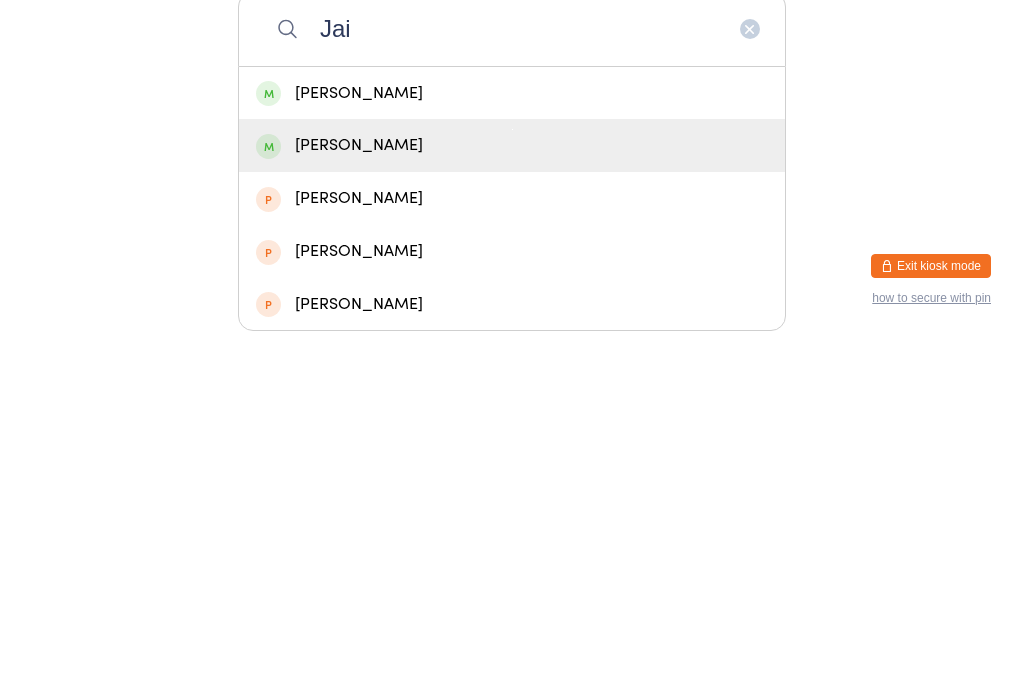 type on "Jai" 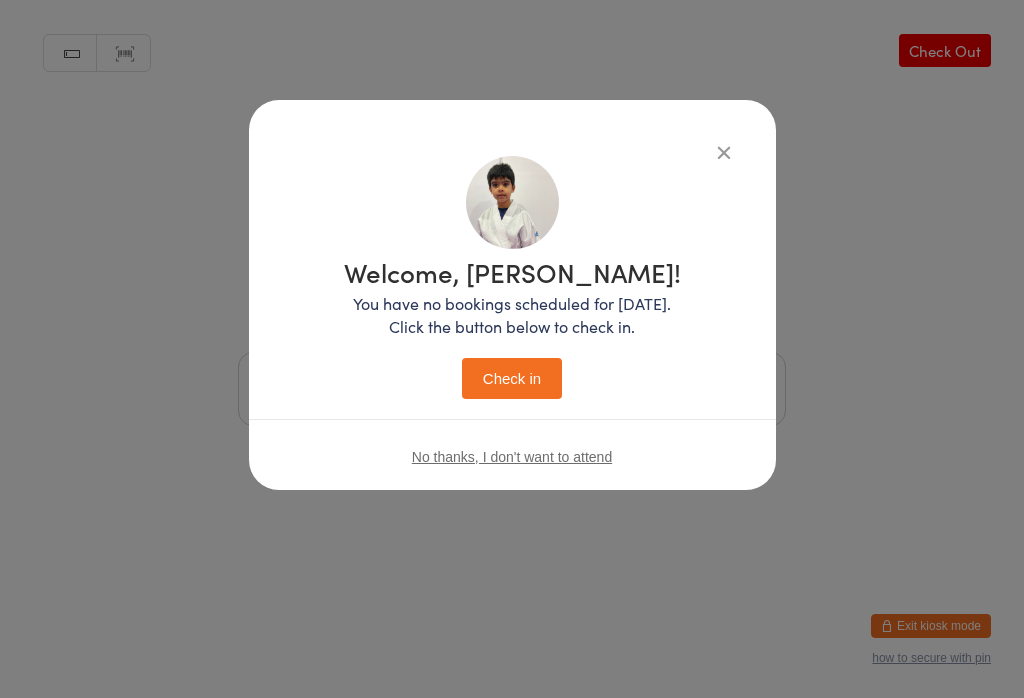 click on "Check in" at bounding box center (512, 378) 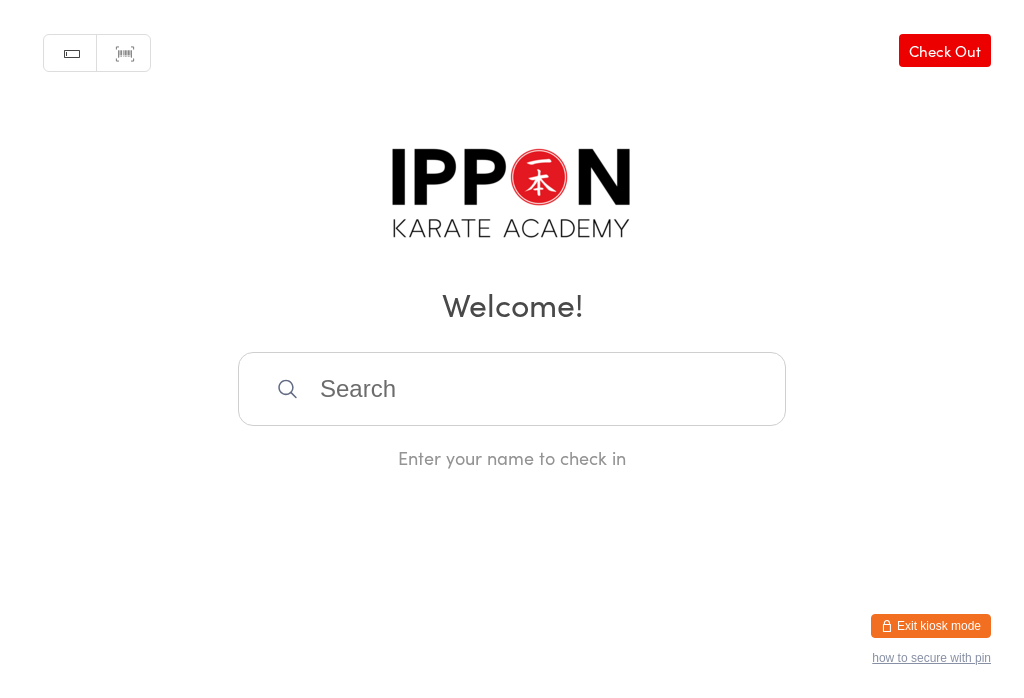 click on "Check Out" at bounding box center [945, 50] 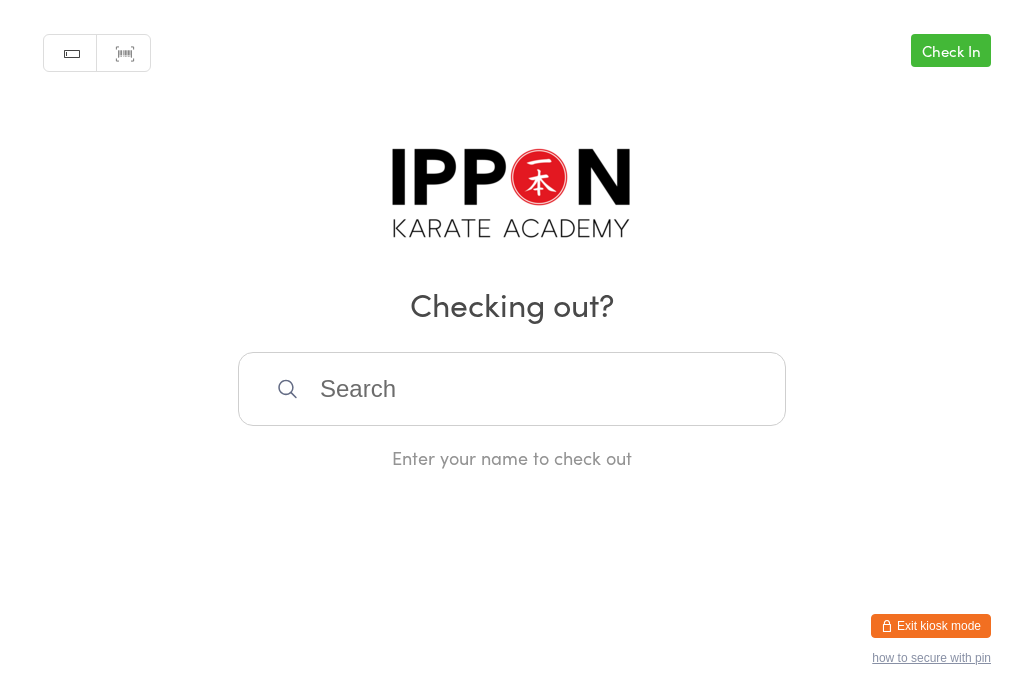 click at bounding box center (512, 389) 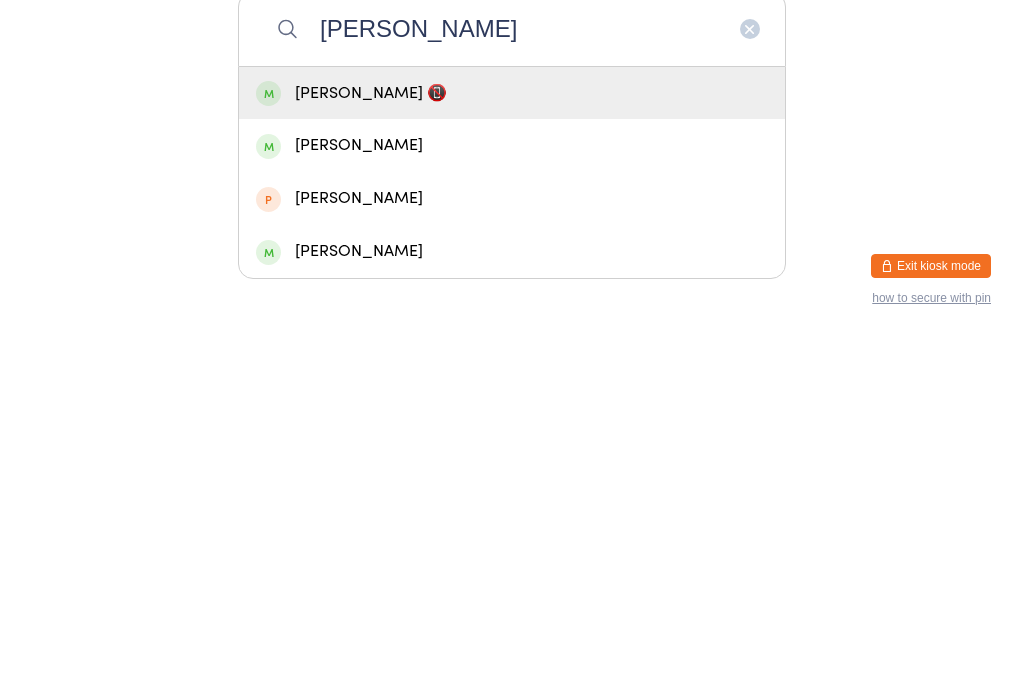 type on "[PERSON_NAME]" 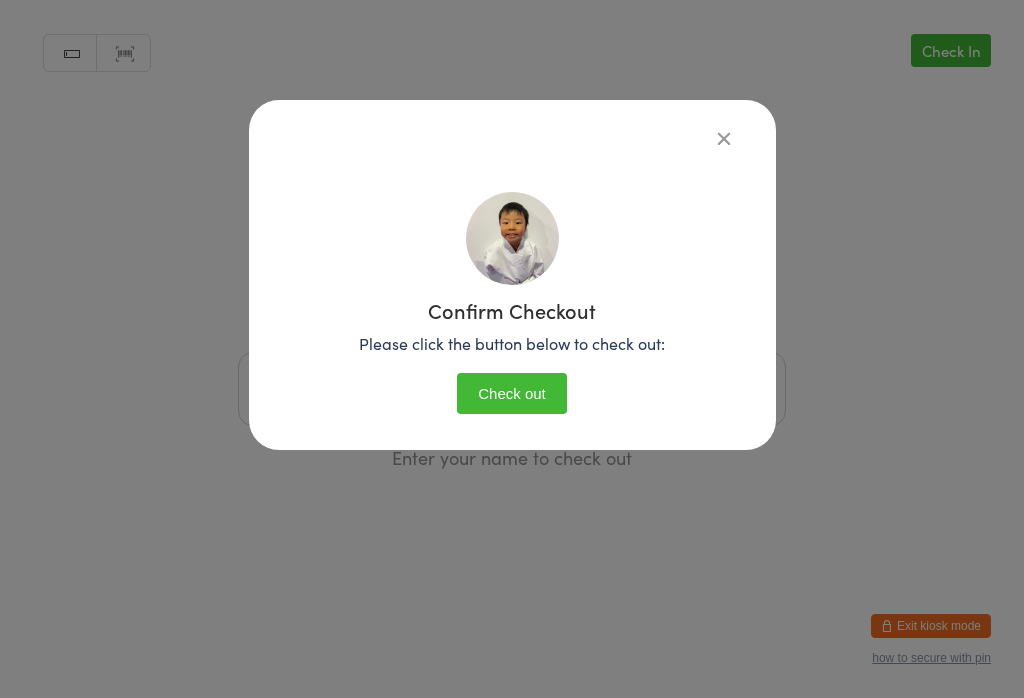click on "Check out" at bounding box center (512, 393) 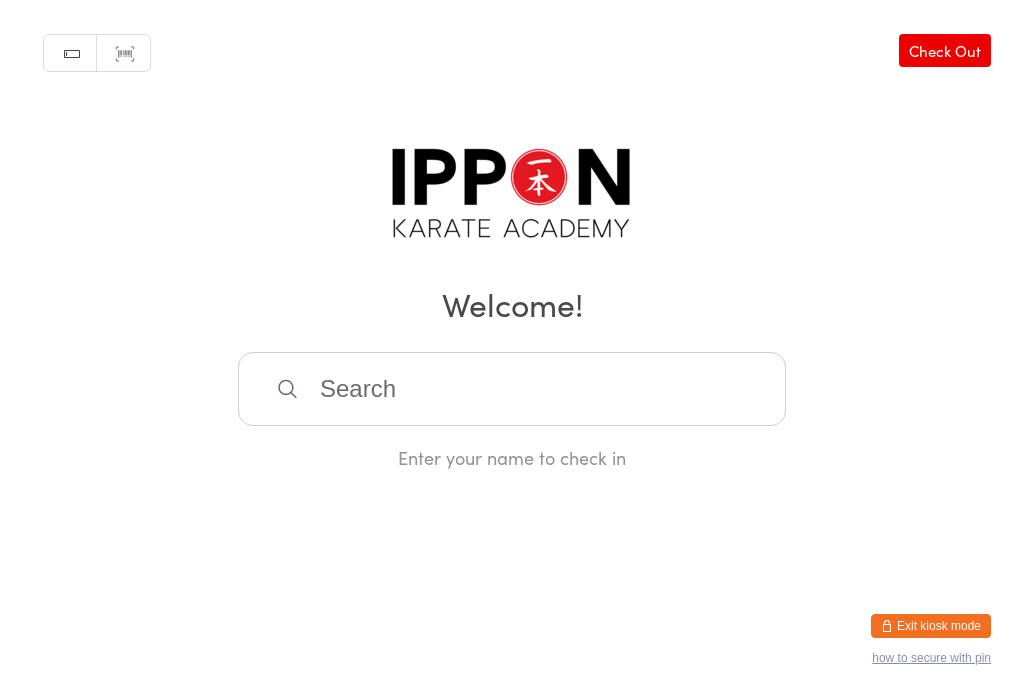 click at bounding box center (512, 389) 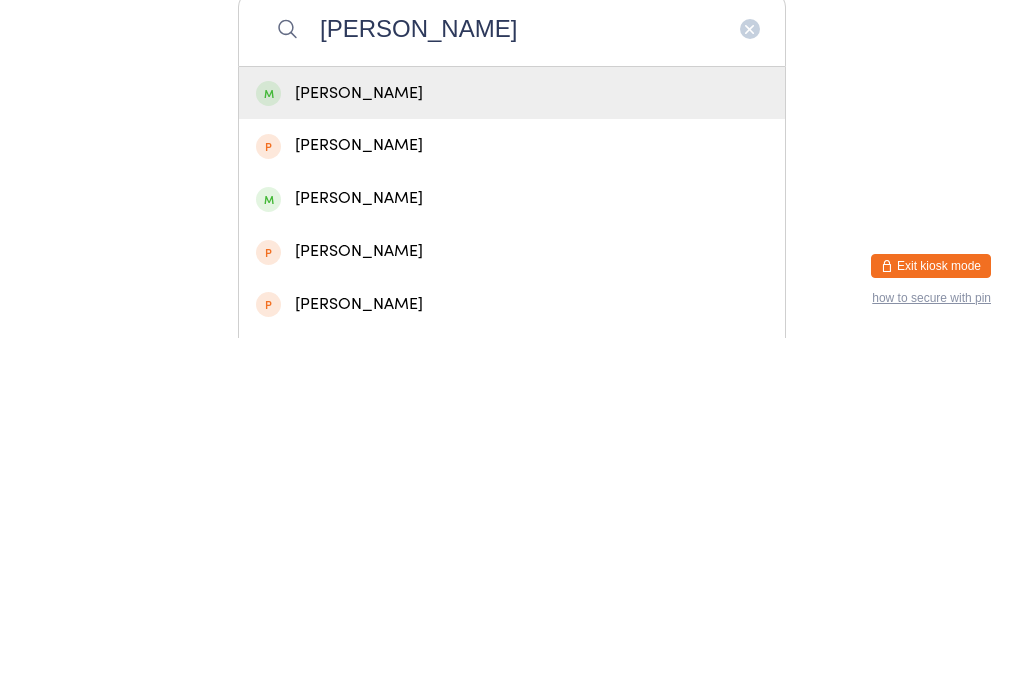 type on "[PERSON_NAME]" 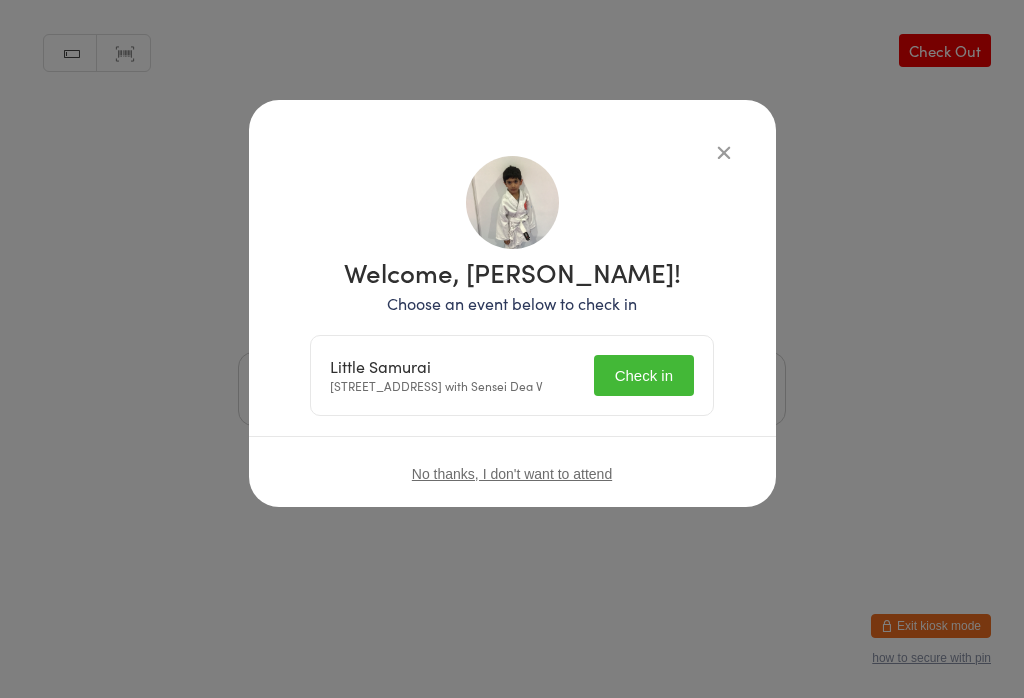 click on "Check in" at bounding box center [644, 375] 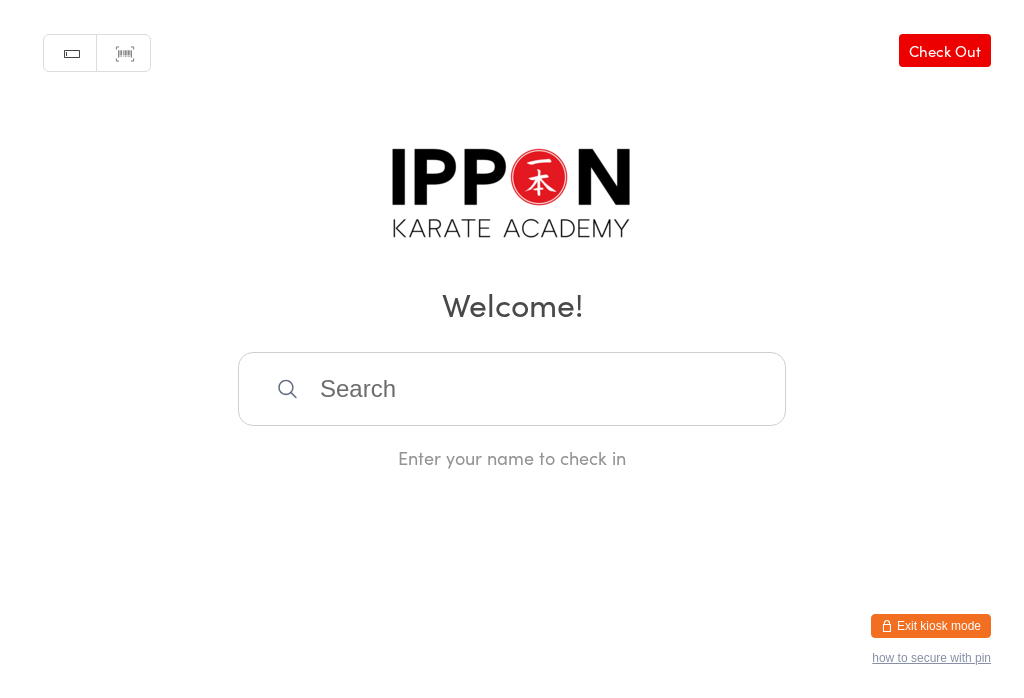 click at bounding box center (512, 389) 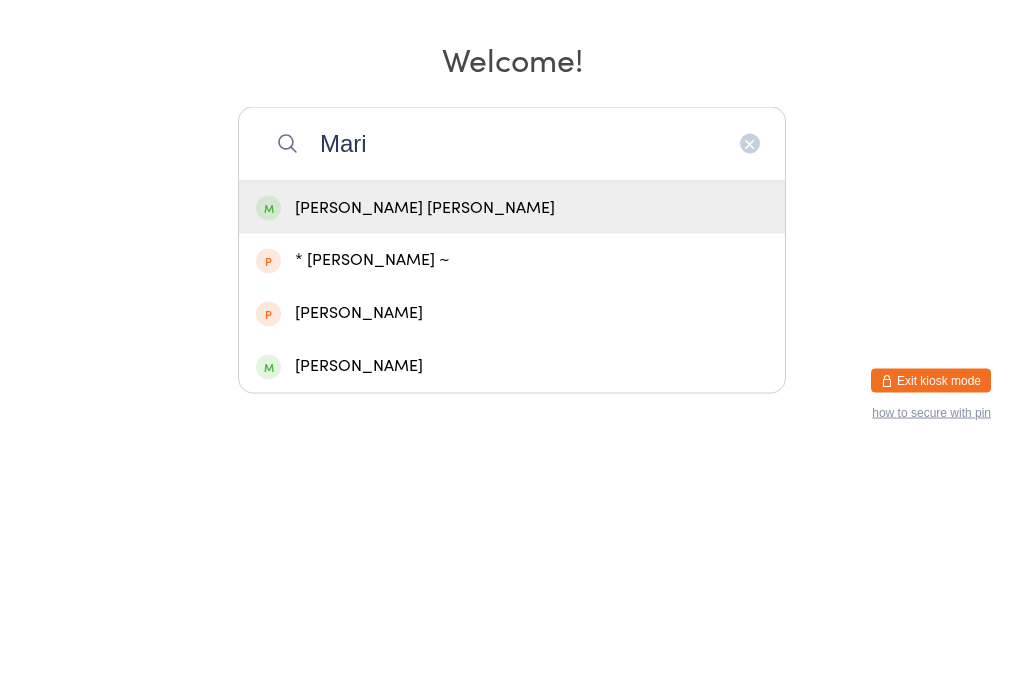 type on "Mari" 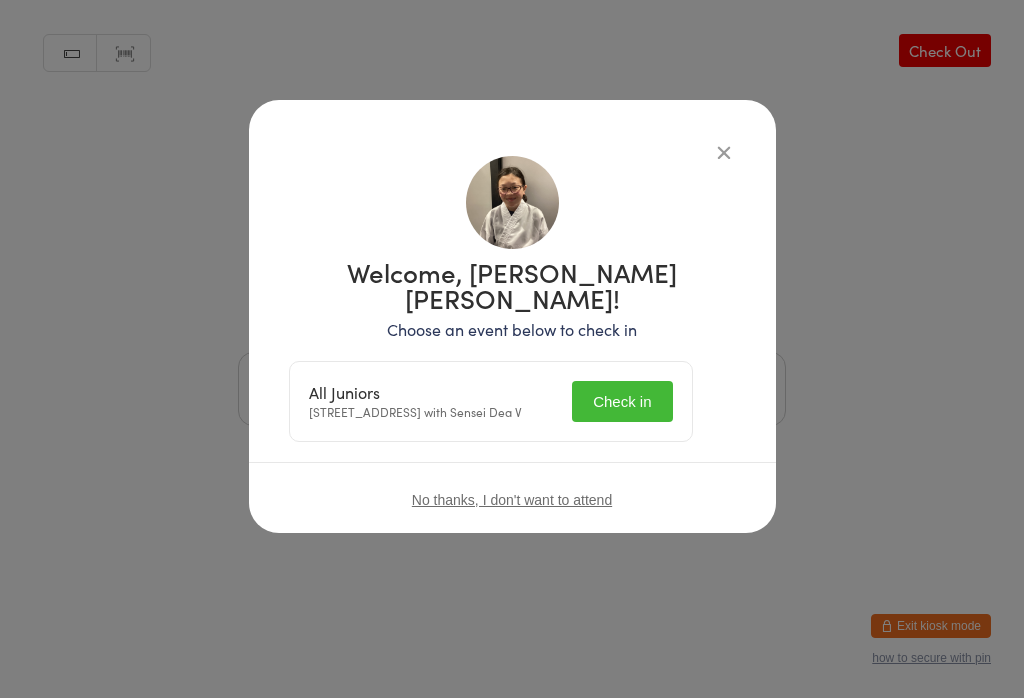 click on "Check in" at bounding box center (622, 401) 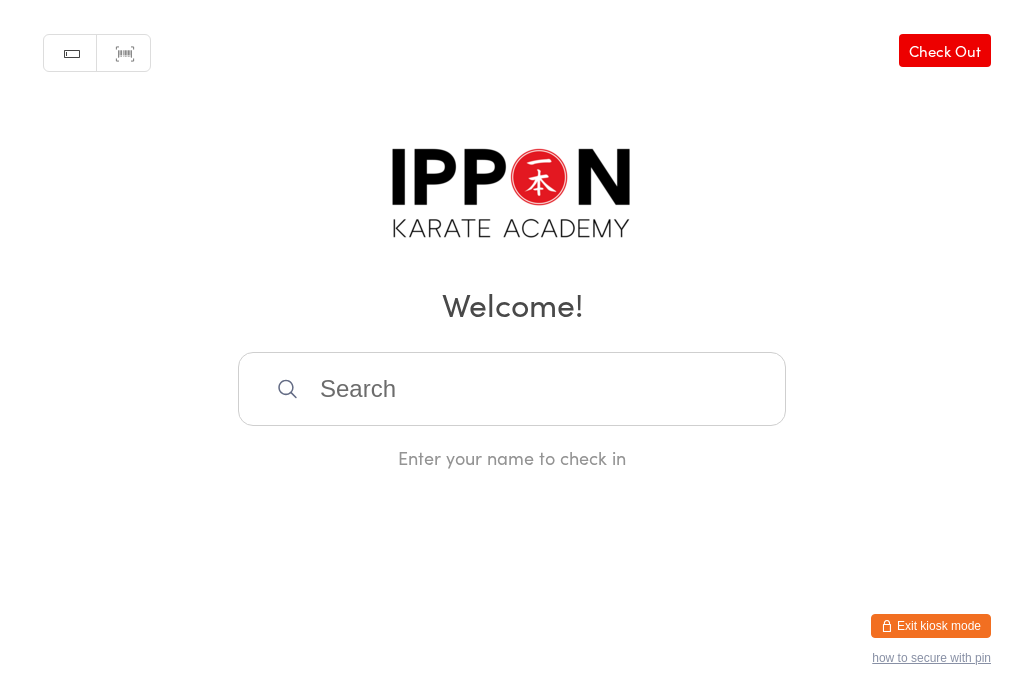 click at bounding box center [512, 389] 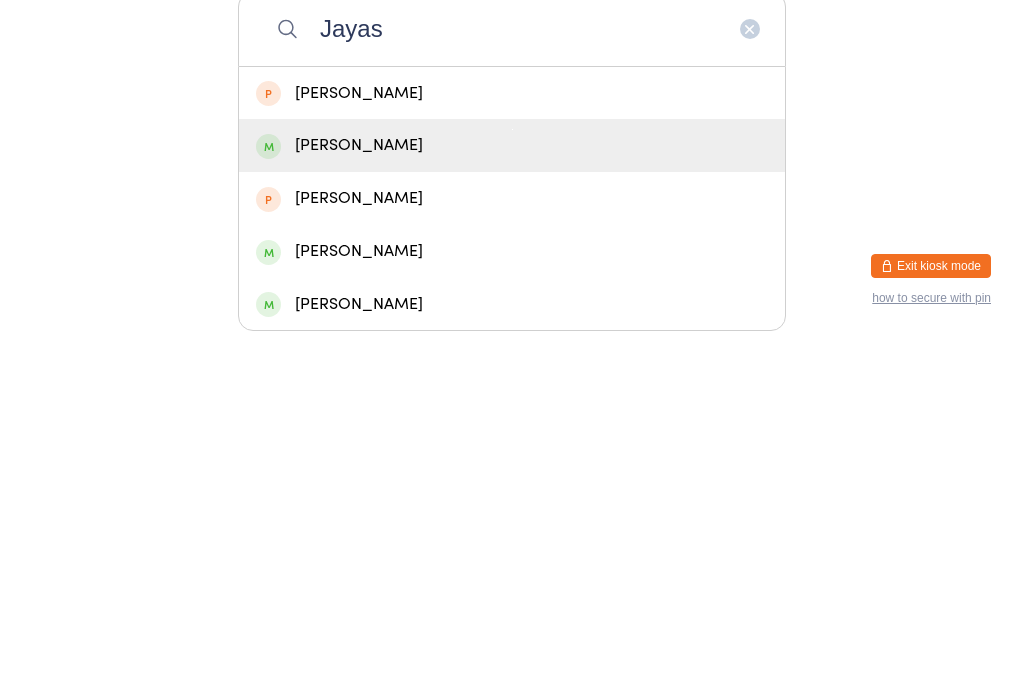 type on "Jayas" 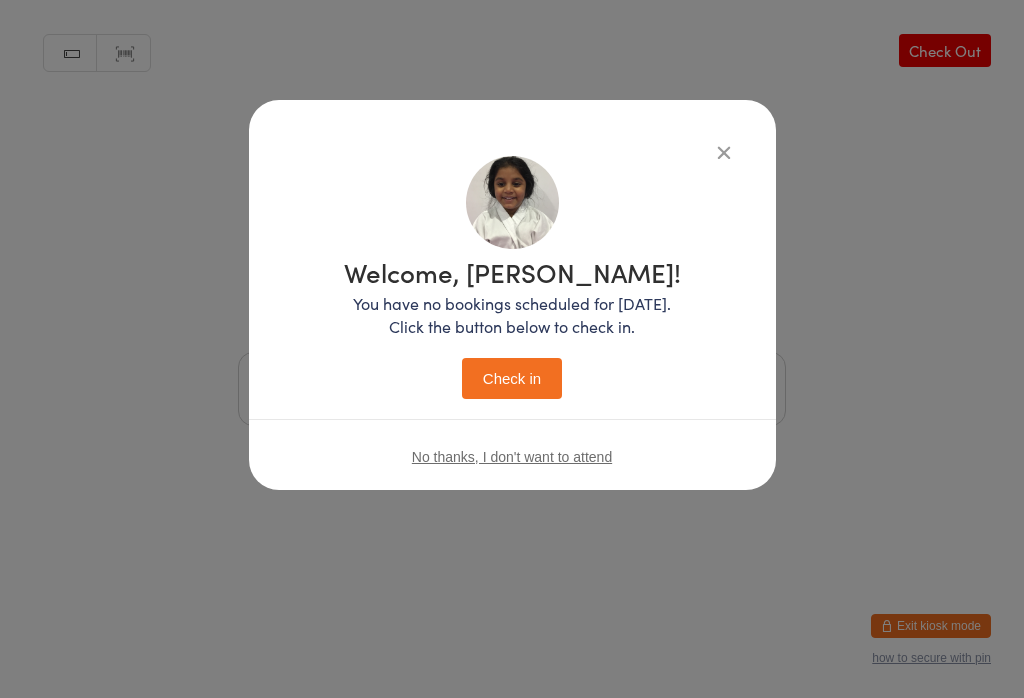click on "Check in" at bounding box center (512, 378) 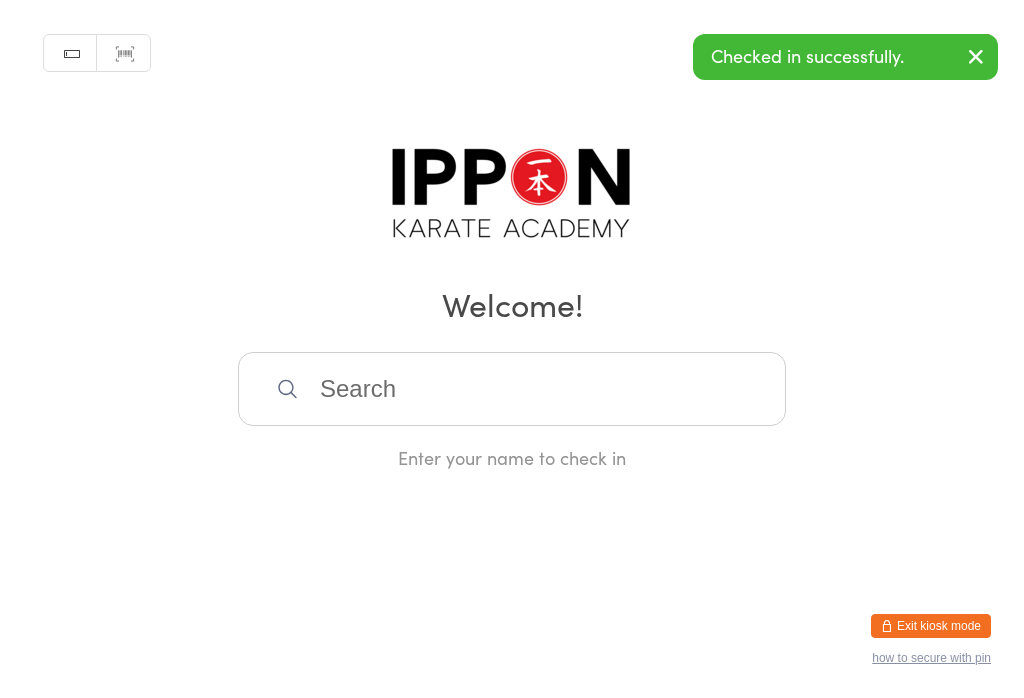 click at bounding box center [512, 389] 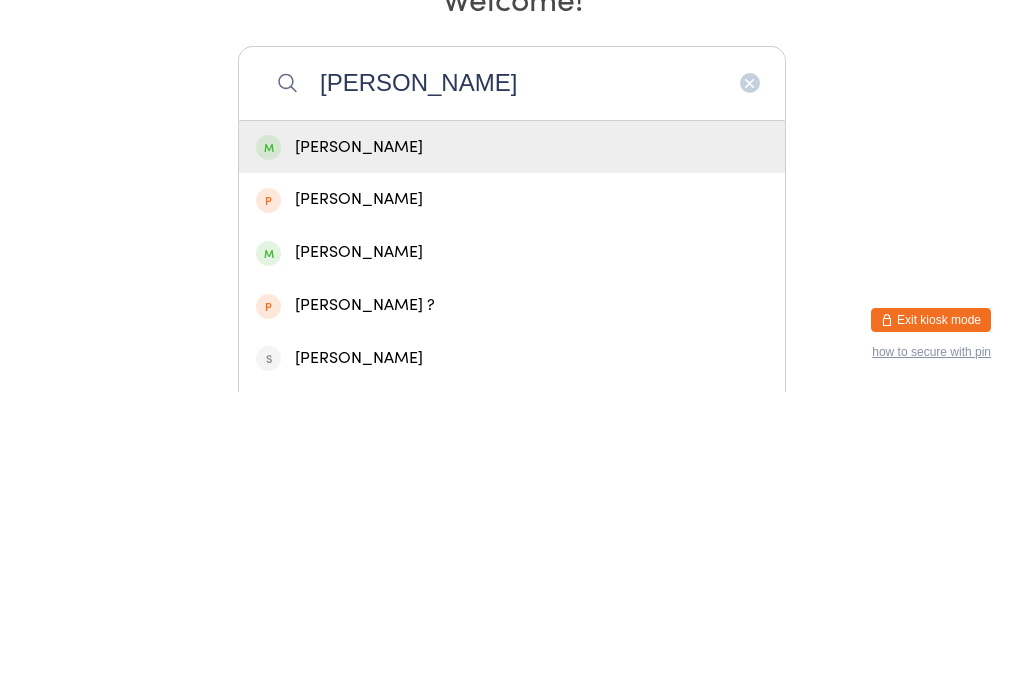 type on "[PERSON_NAME]" 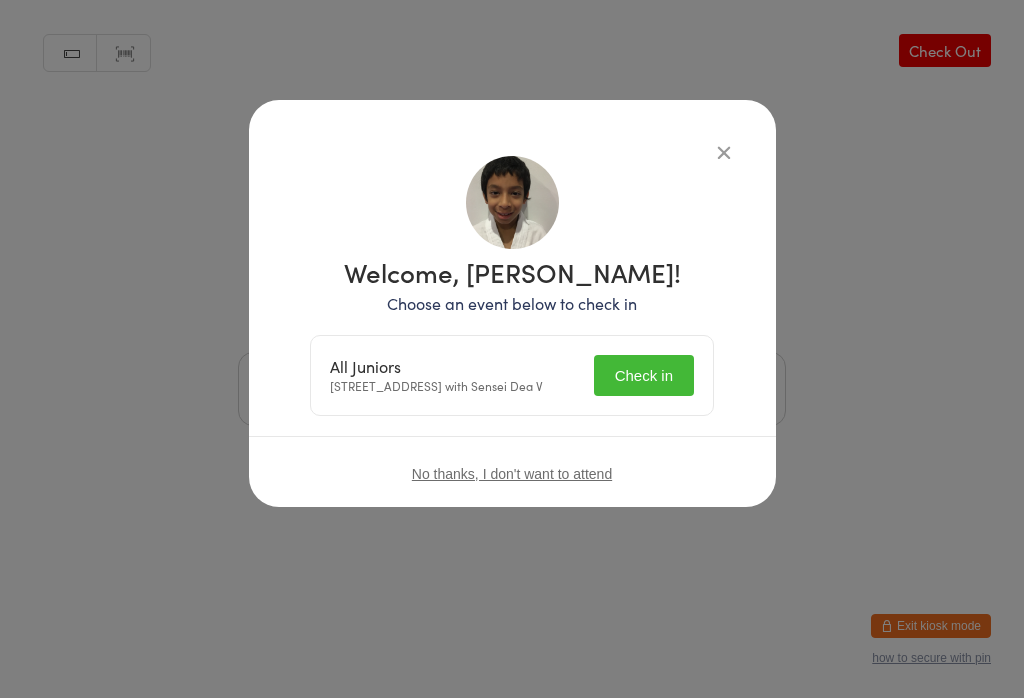 click on "Check in" at bounding box center (644, 375) 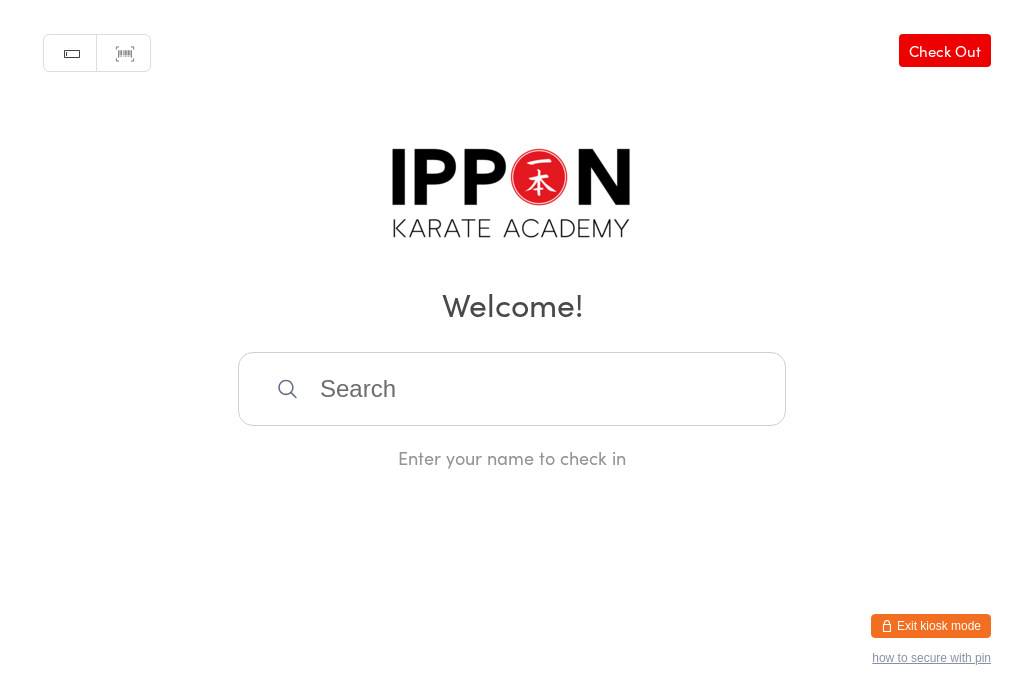 click at bounding box center (512, 389) 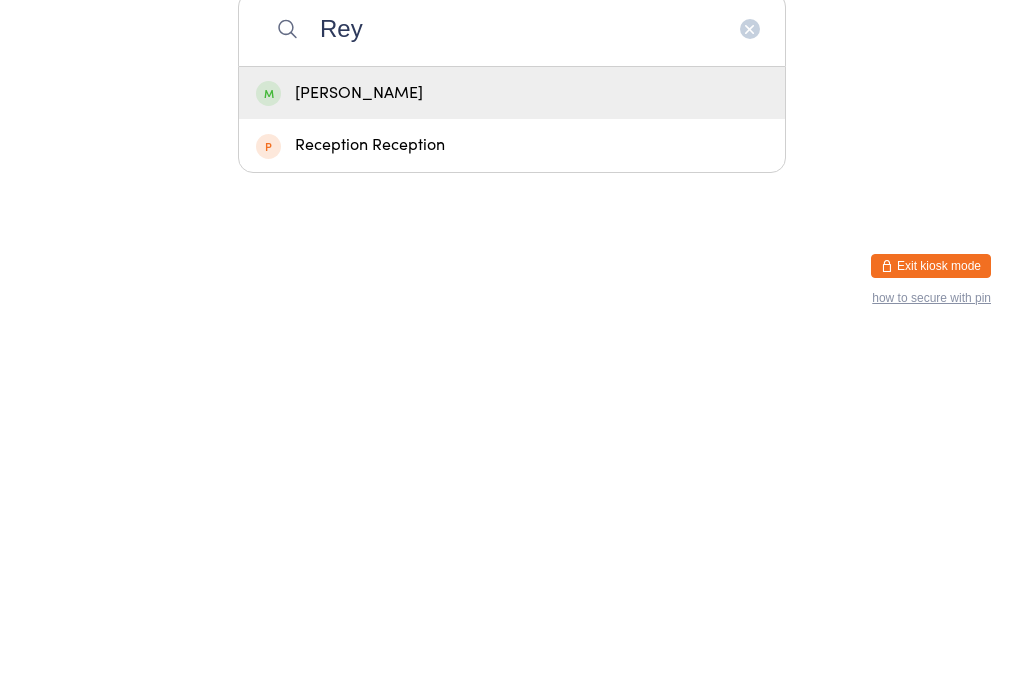 type on "Rey" 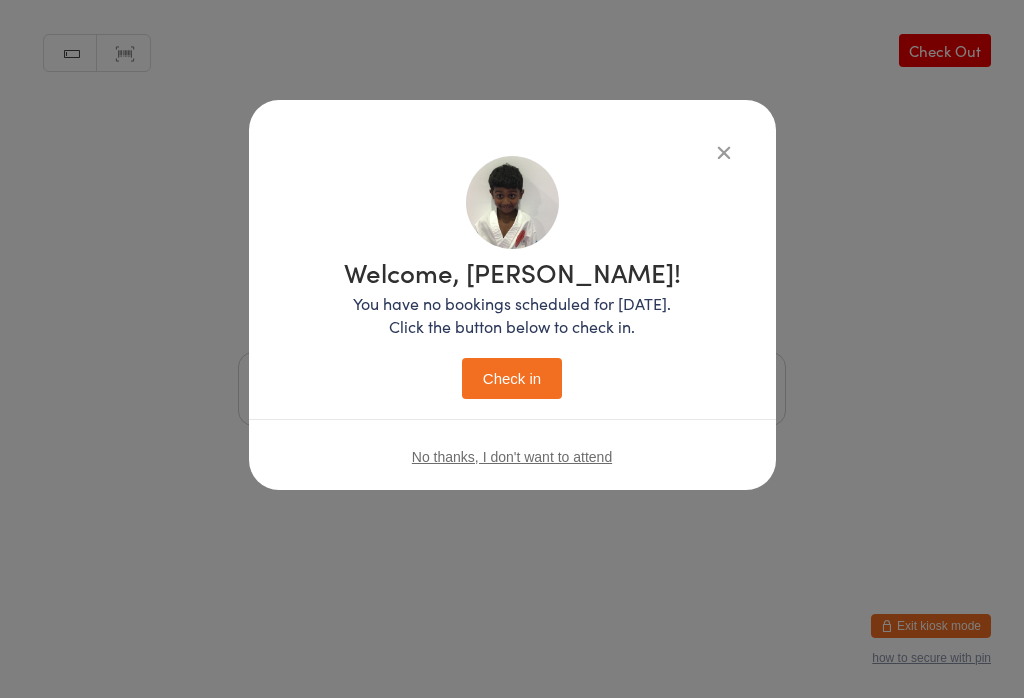 click on "Check in" at bounding box center [512, 378] 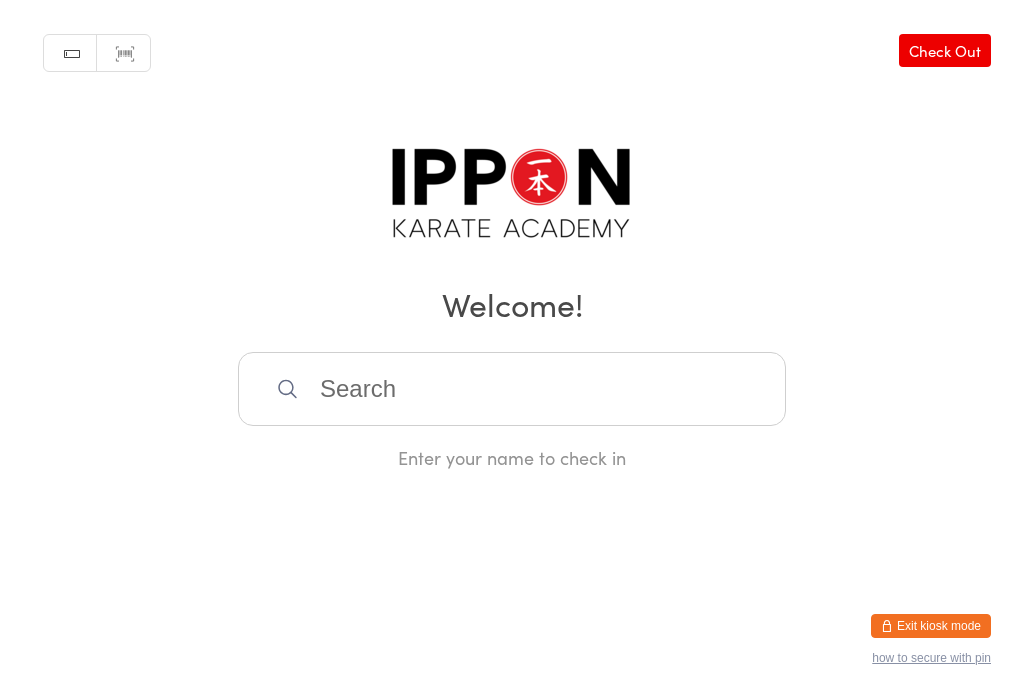 click at bounding box center (512, 389) 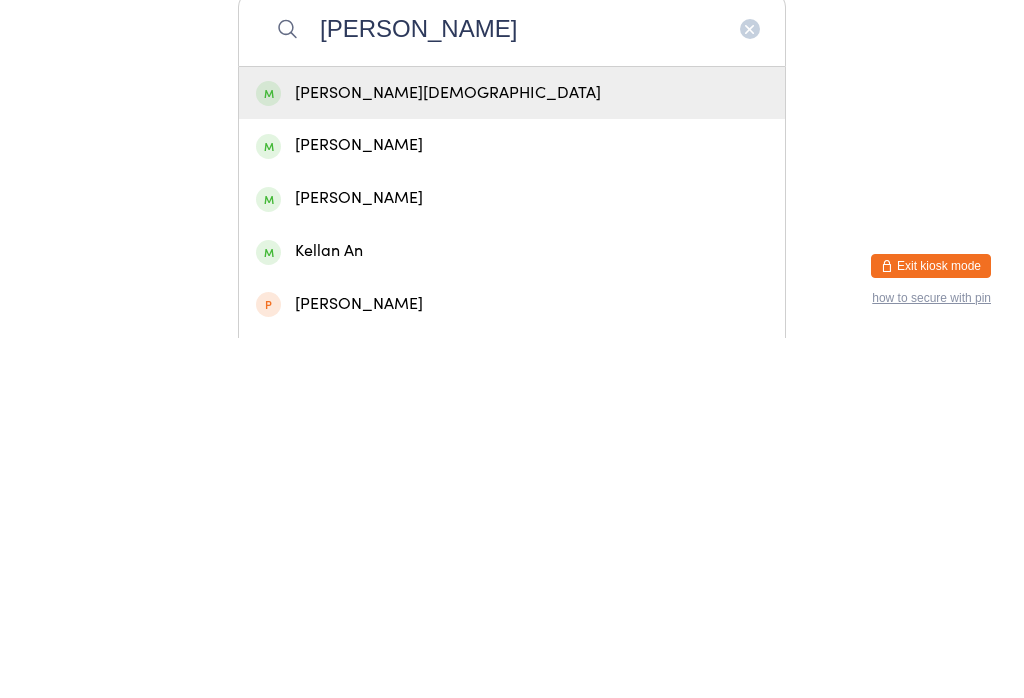 type on "[PERSON_NAME]" 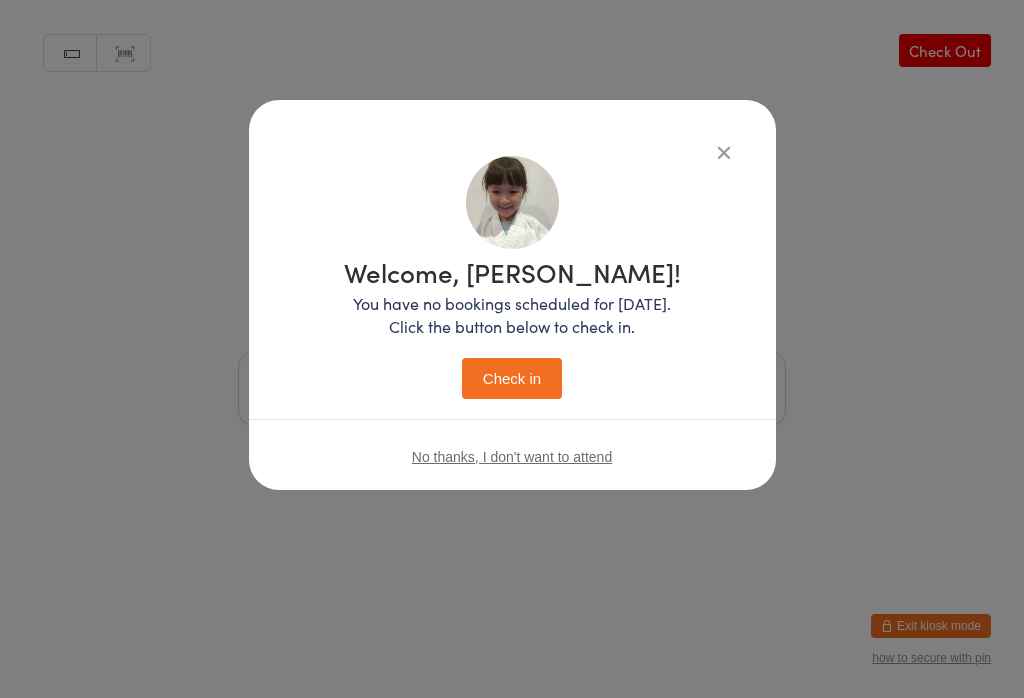 click on "Check in" at bounding box center [512, 378] 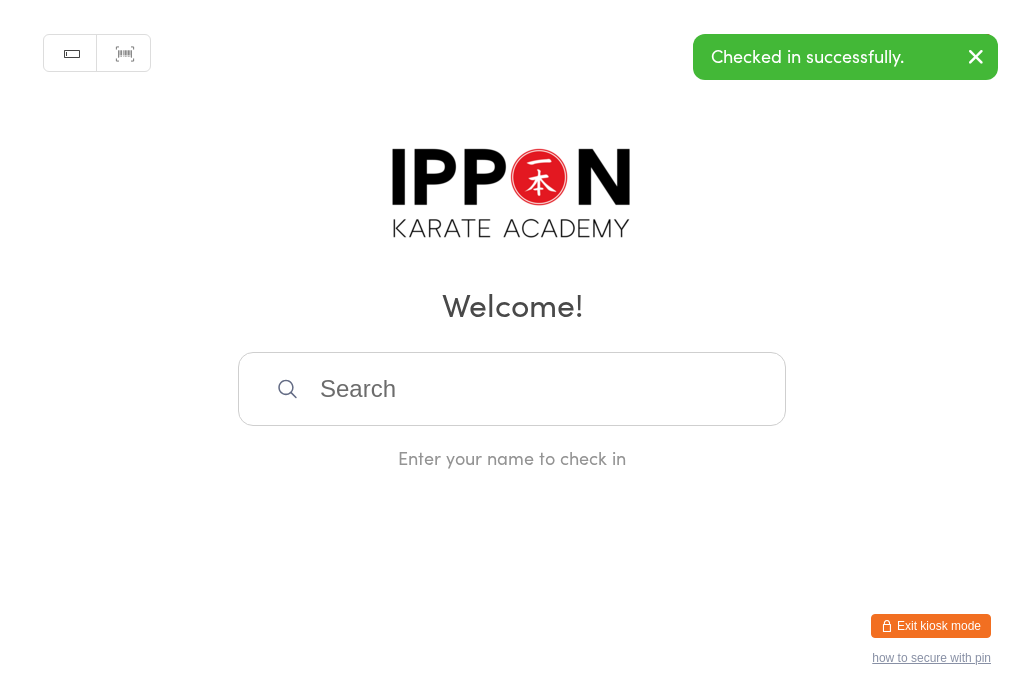 click at bounding box center (512, 389) 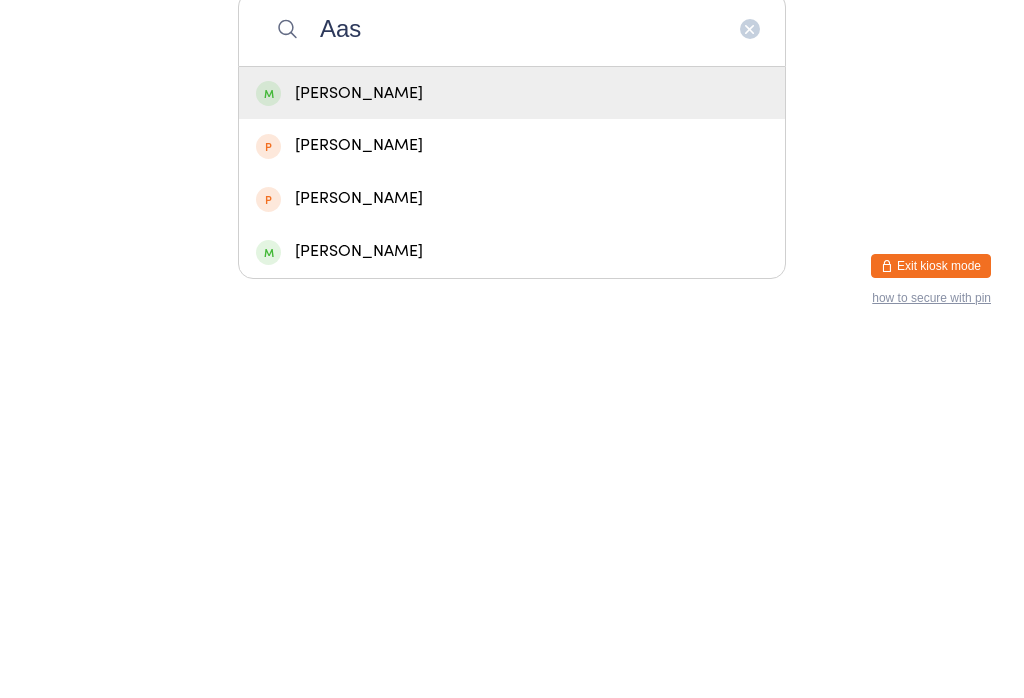 type on "Aas" 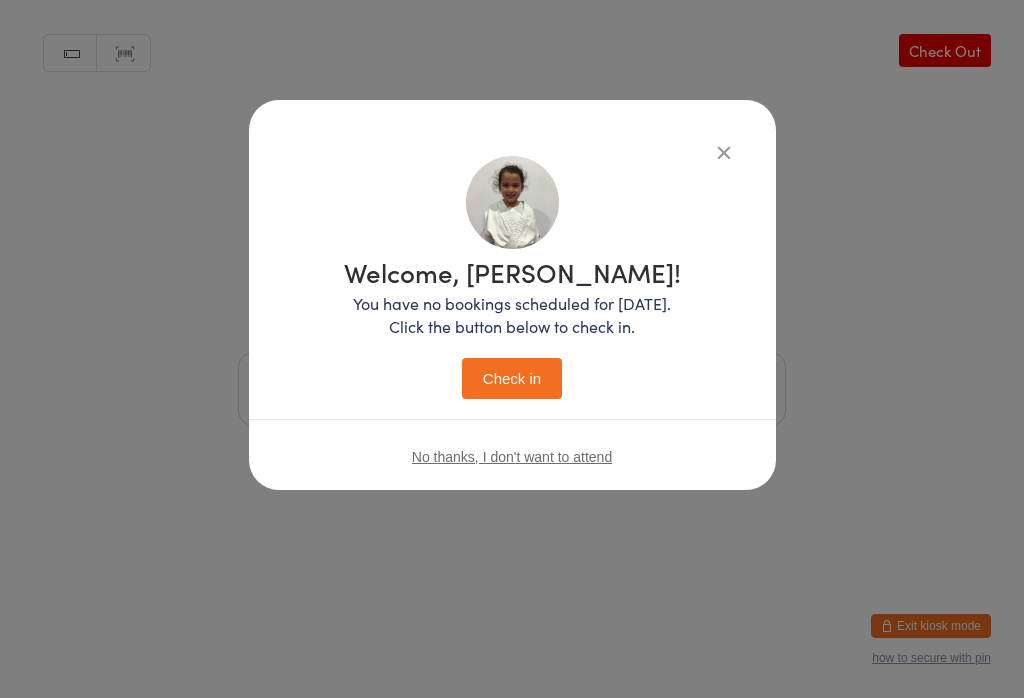 click on "Check in" at bounding box center [512, 378] 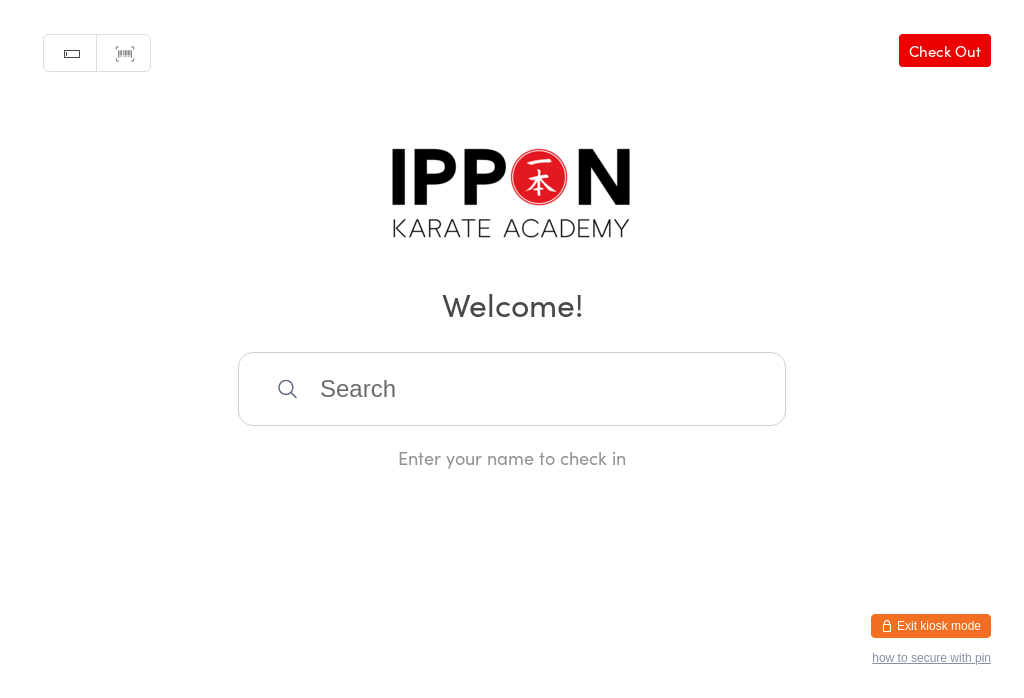 click at bounding box center (512, 389) 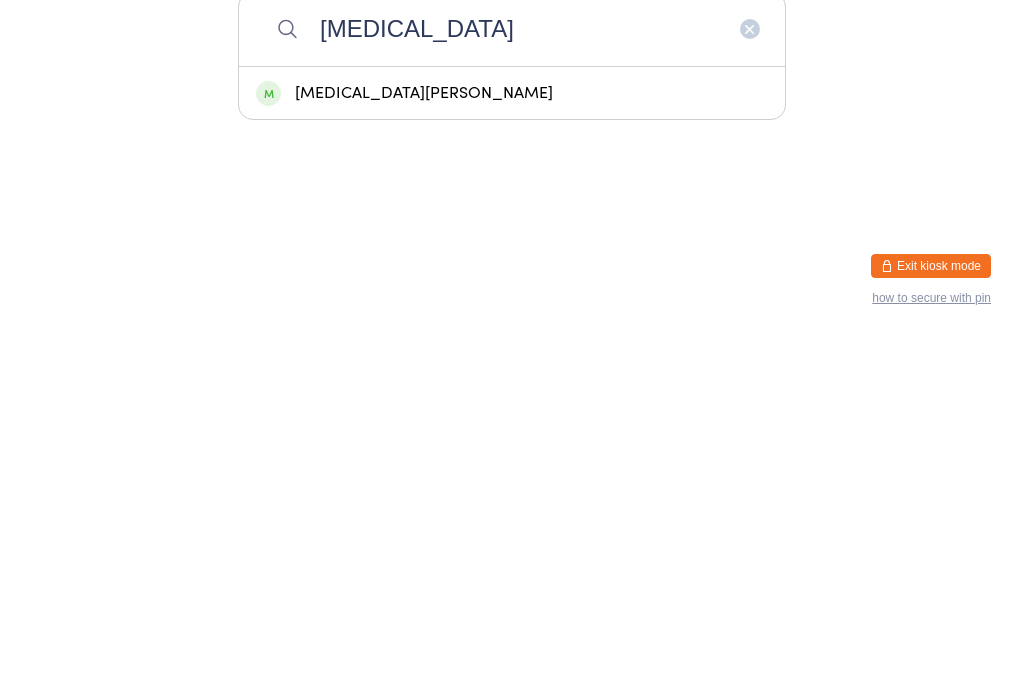 type on "[MEDICAL_DATA]" 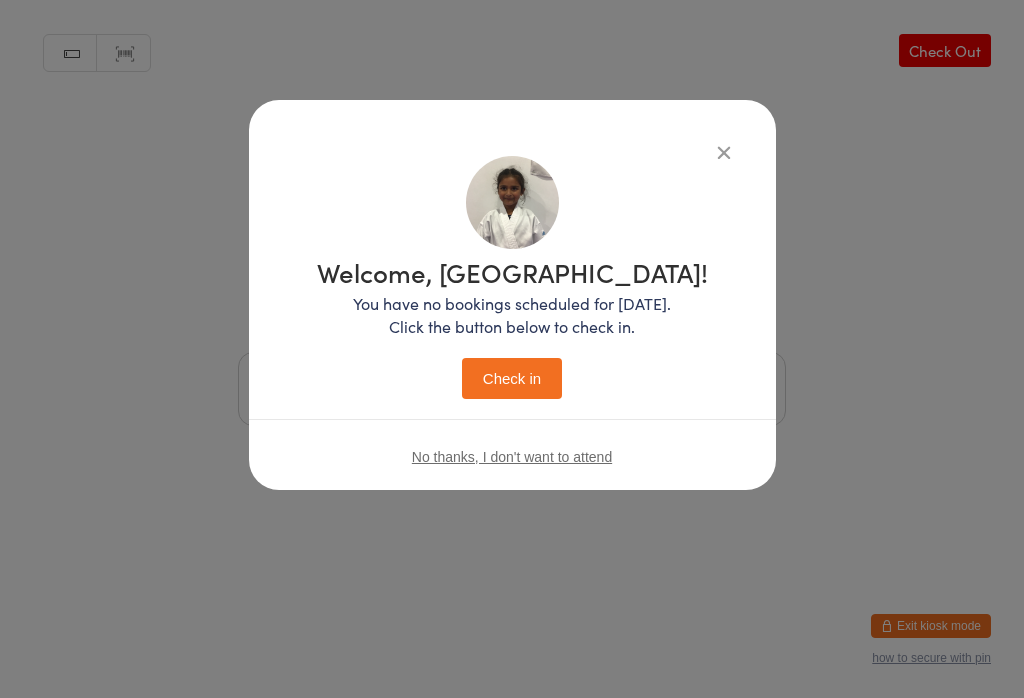 click on "Check in" at bounding box center [512, 378] 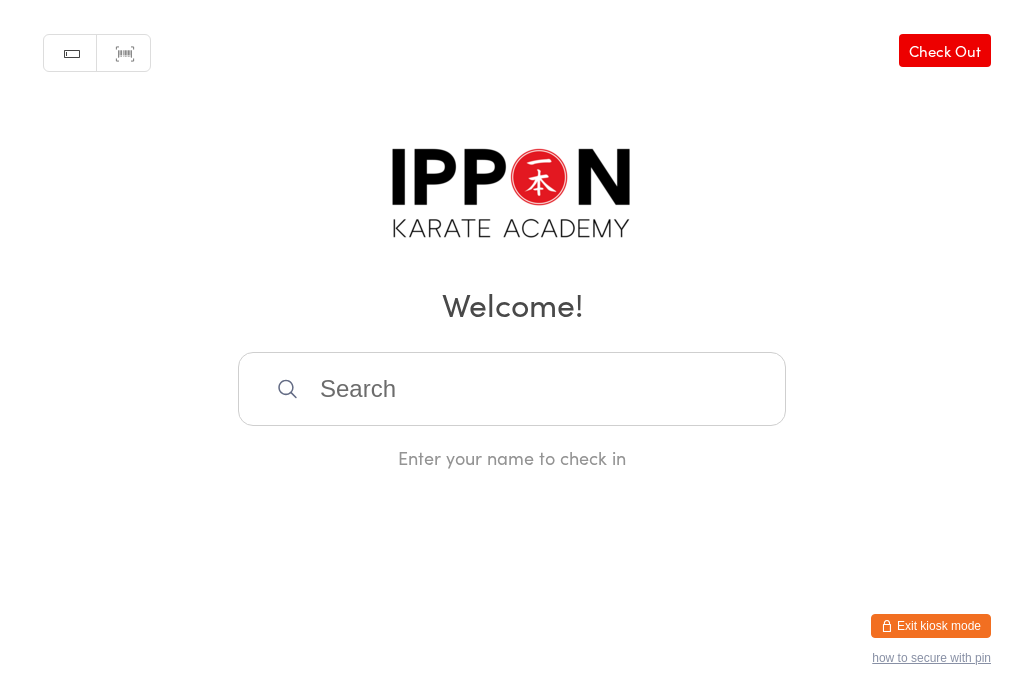 click at bounding box center [512, 389] 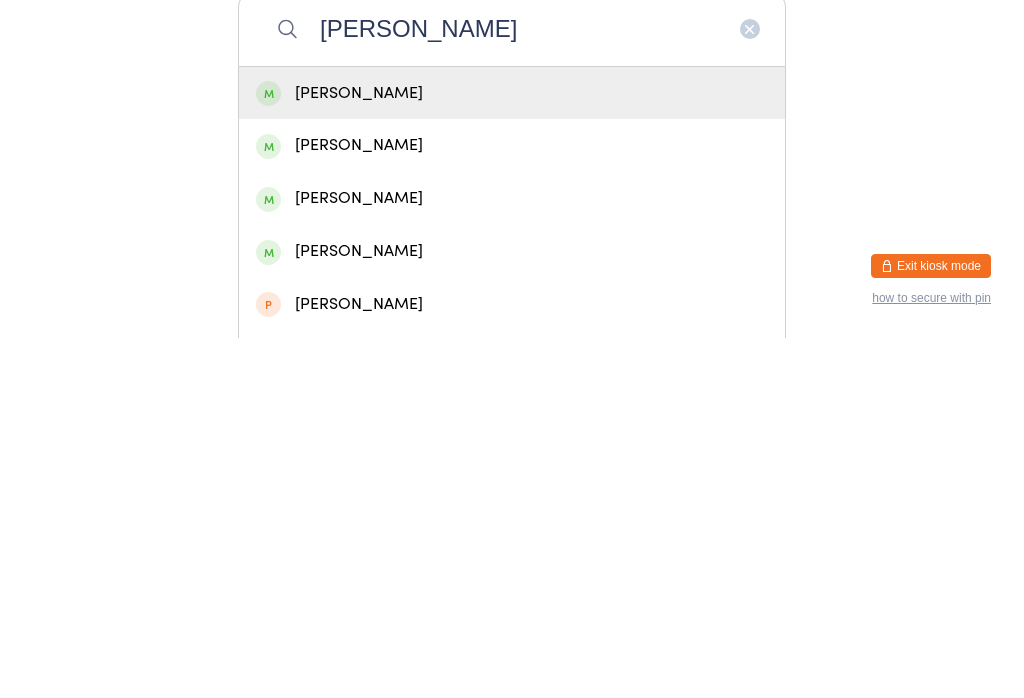 type on "[PERSON_NAME]" 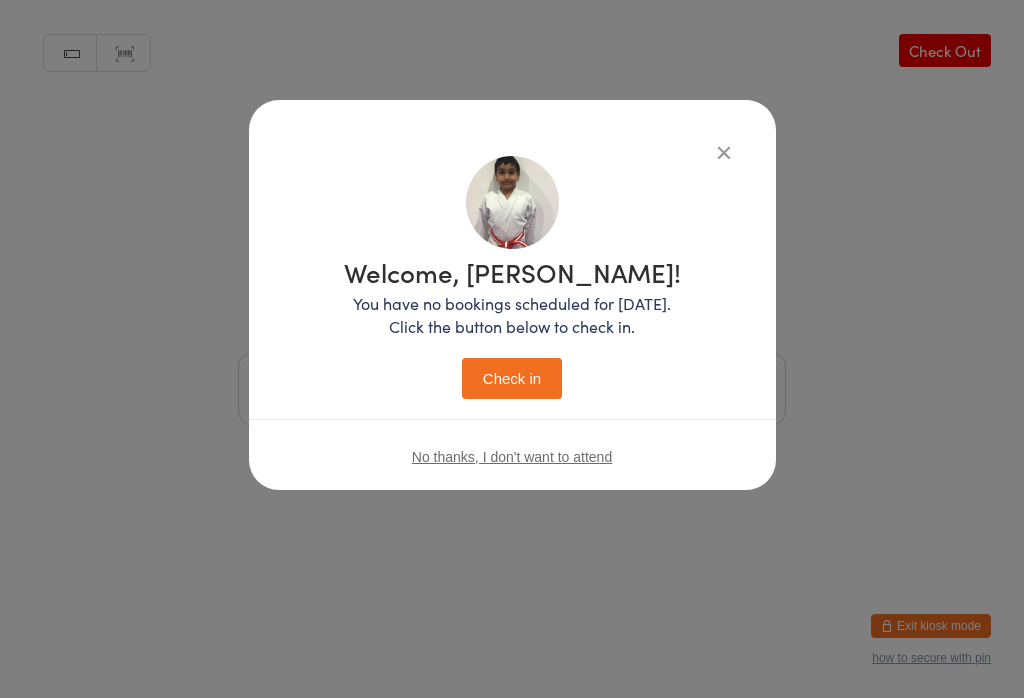 click on "Check in" at bounding box center [512, 378] 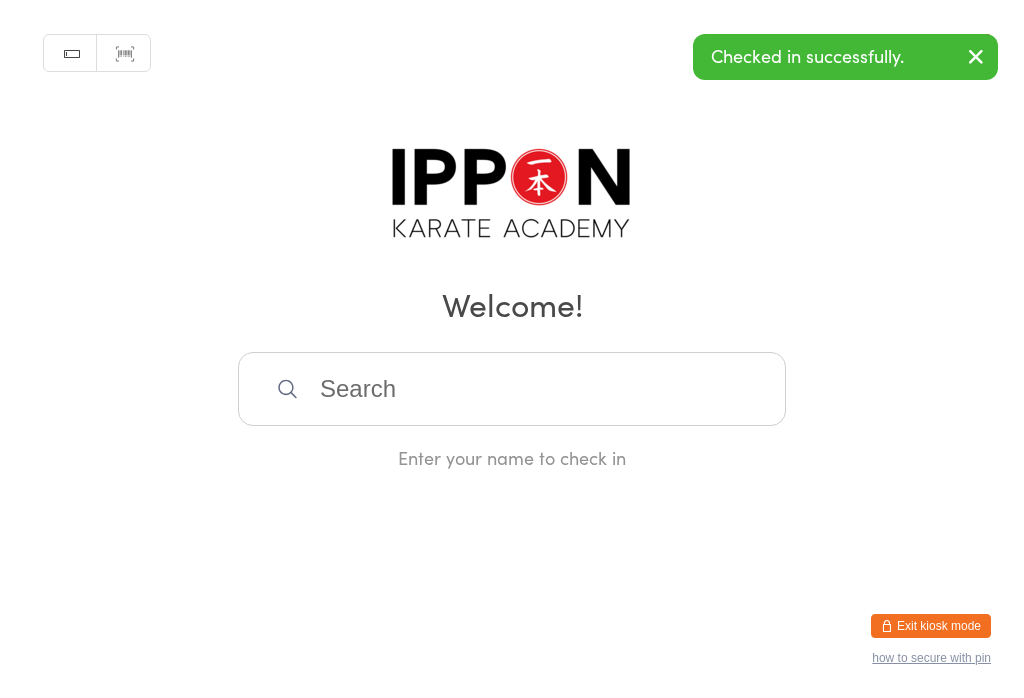 click at bounding box center (512, 389) 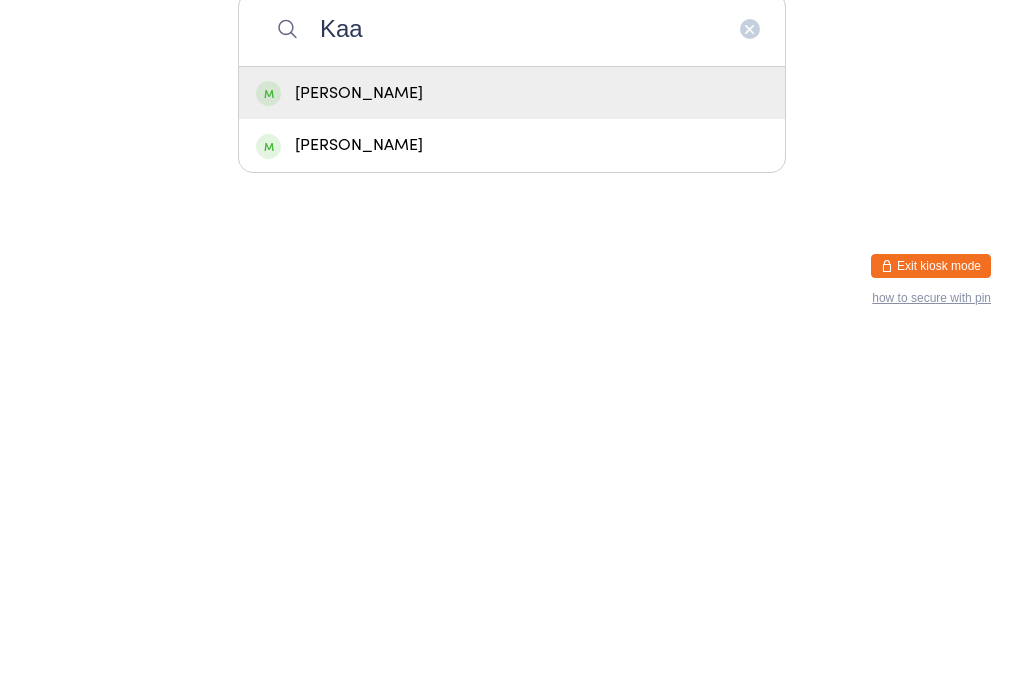 type on "Kaa" 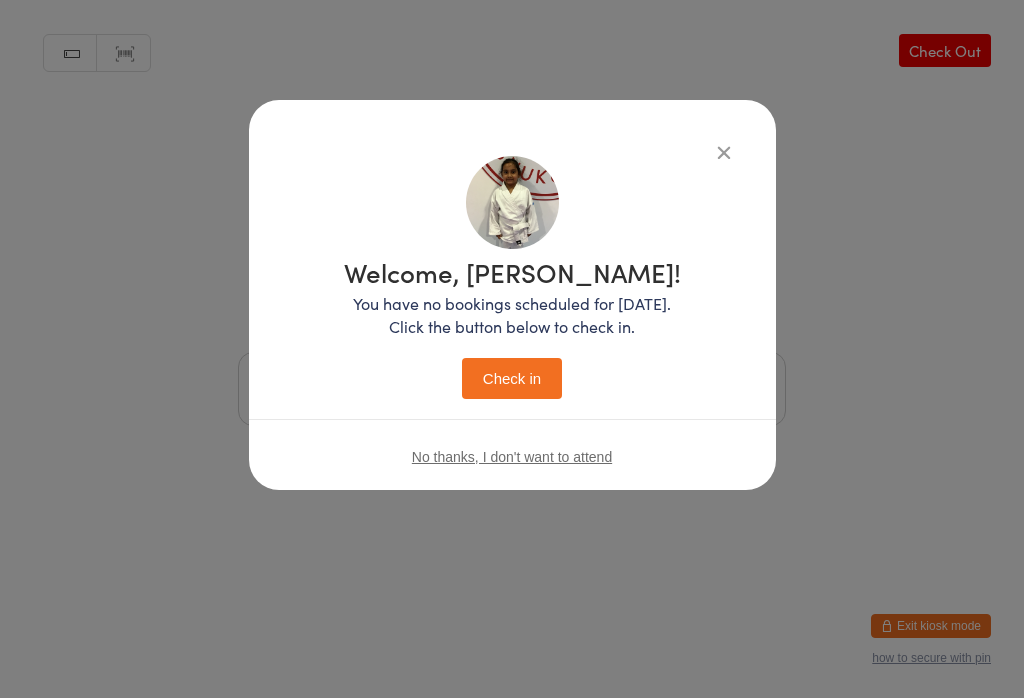 click on "Check in" at bounding box center [512, 378] 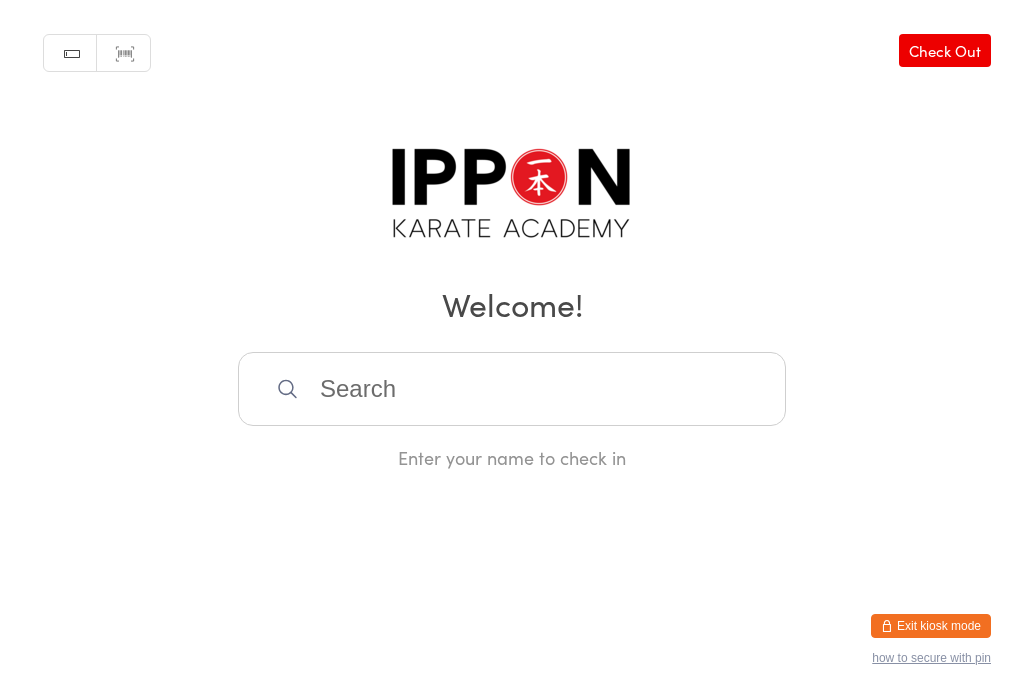 click at bounding box center (512, 389) 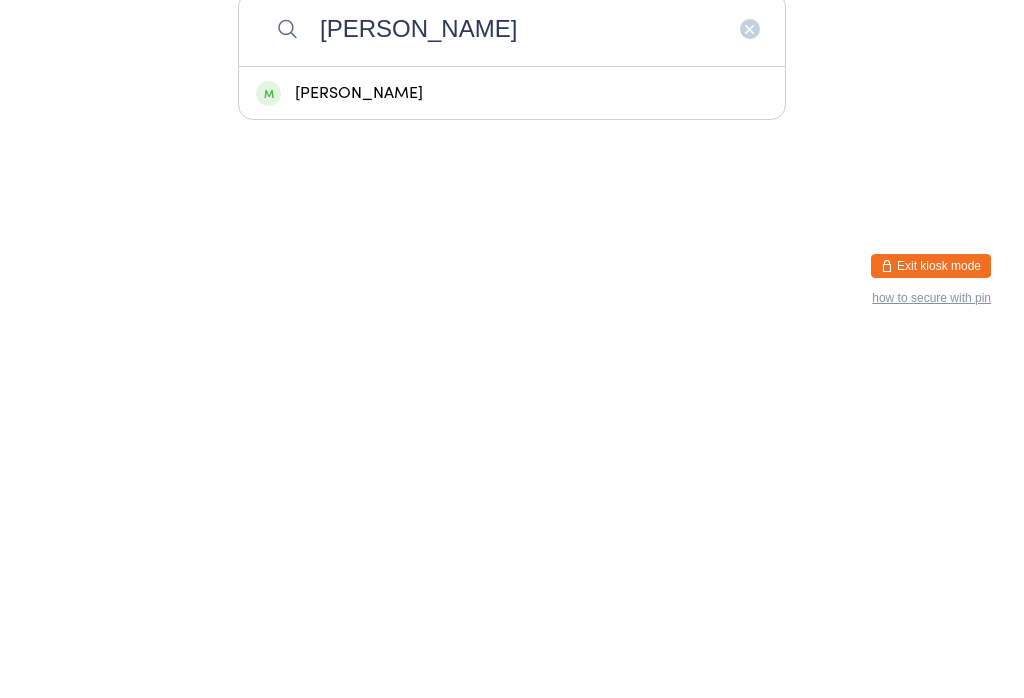 type on "[PERSON_NAME]" 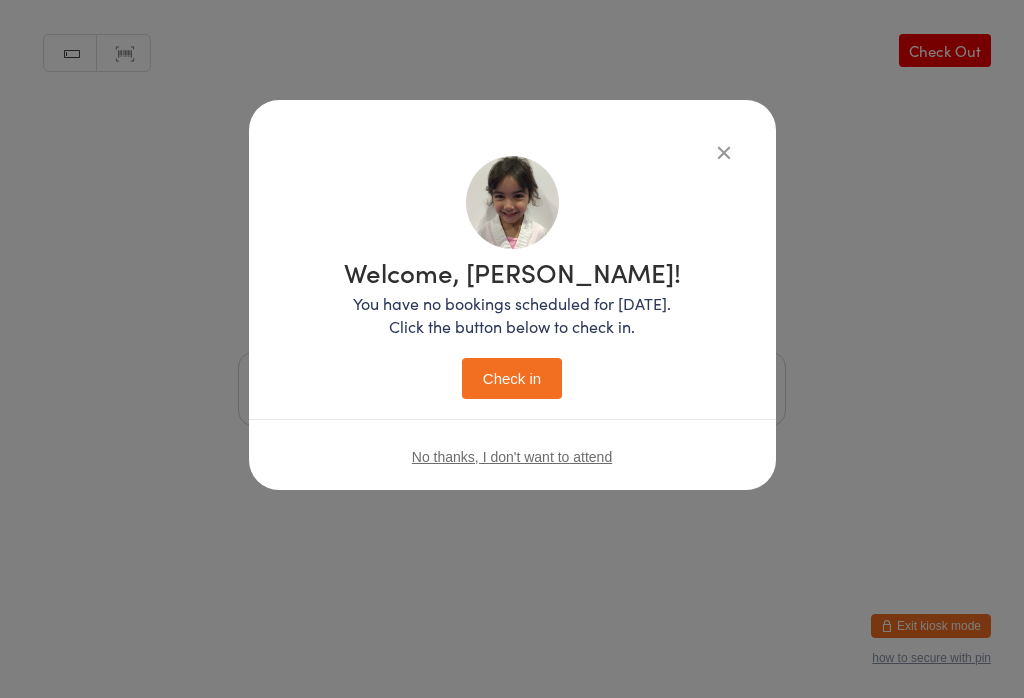 click on "Check in" at bounding box center (512, 378) 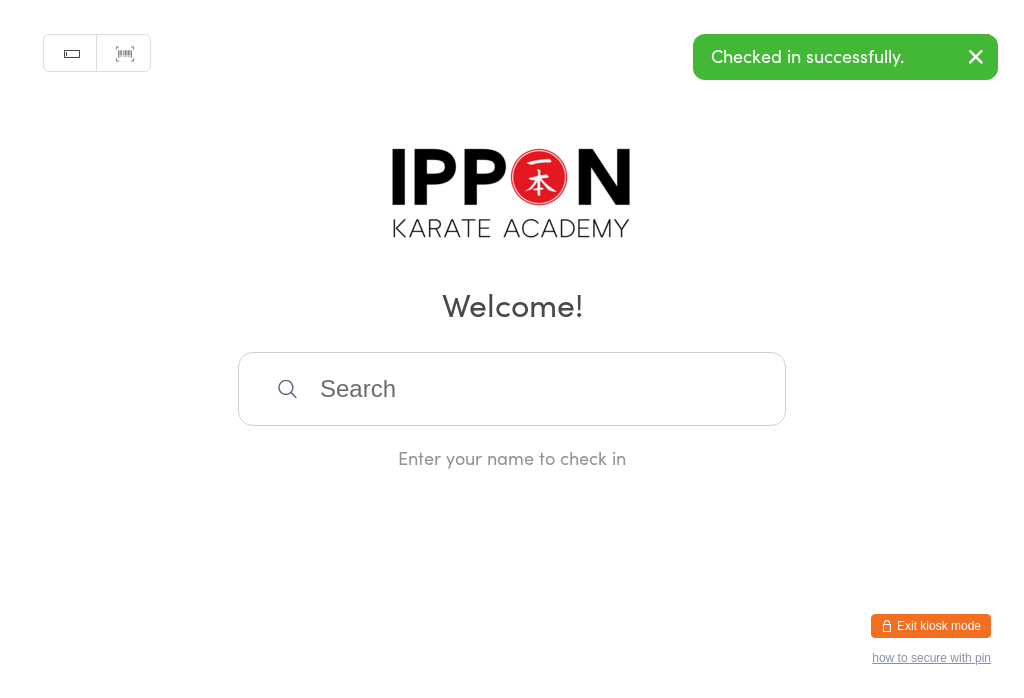 click on "You have now entered Kiosk Mode. Members will be able to check themselves in using the search field below. Click "Exit kiosk mode" below to exit Kiosk Mode at any time. Checked in successfully. Manual search Scanner input Check Out Welcome! Enter your name to check in Exit kiosk mode how to secure with pin" at bounding box center [512, 349] 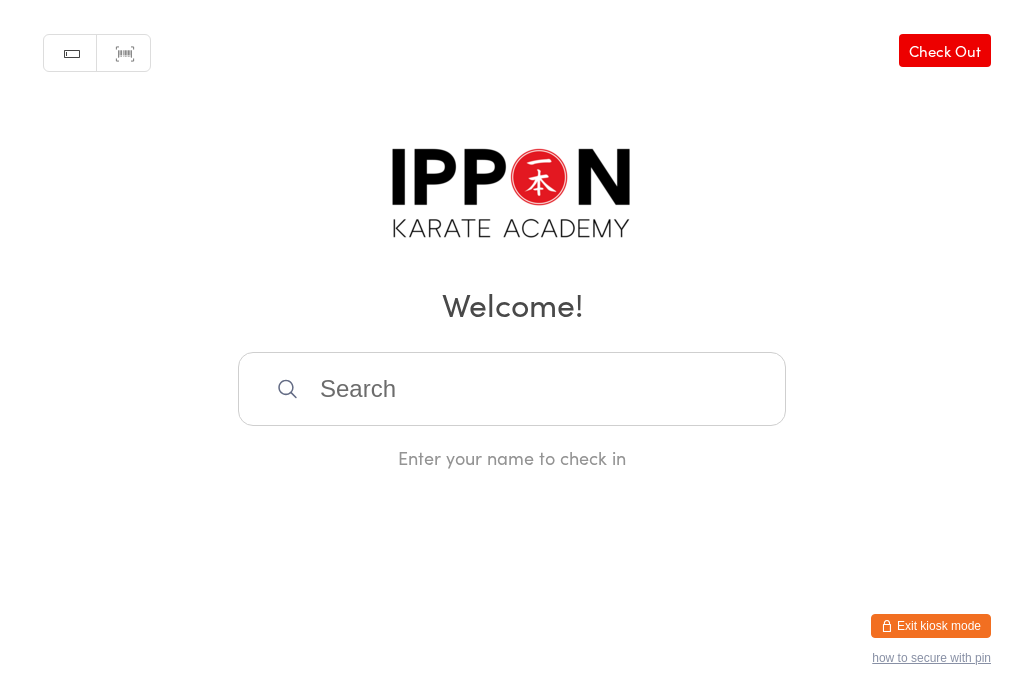 click at bounding box center (512, 389) 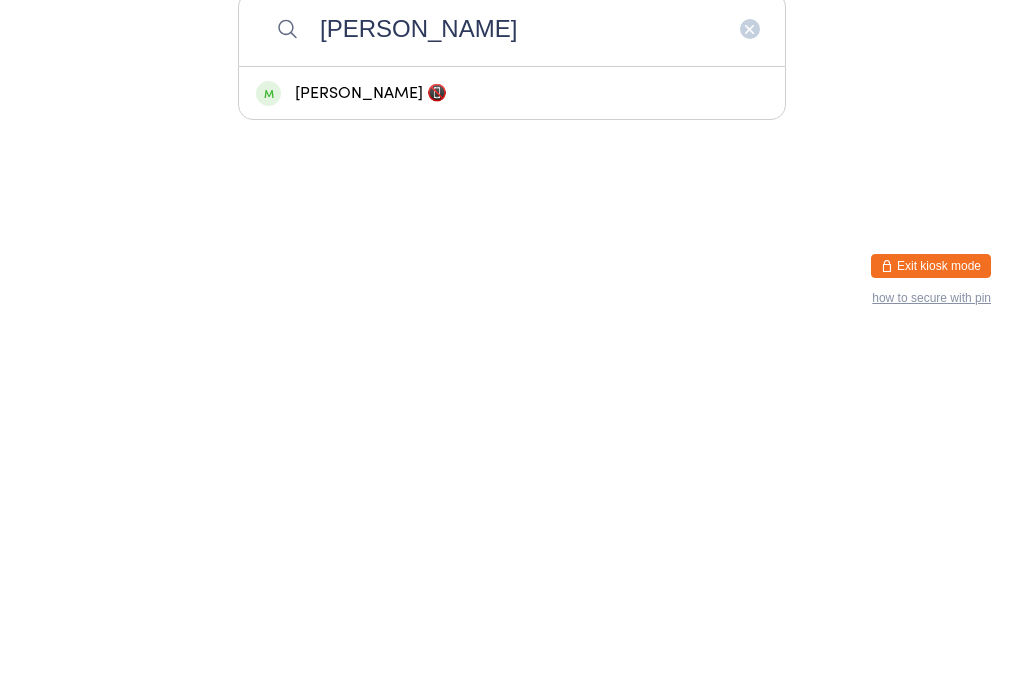 type on "[PERSON_NAME]" 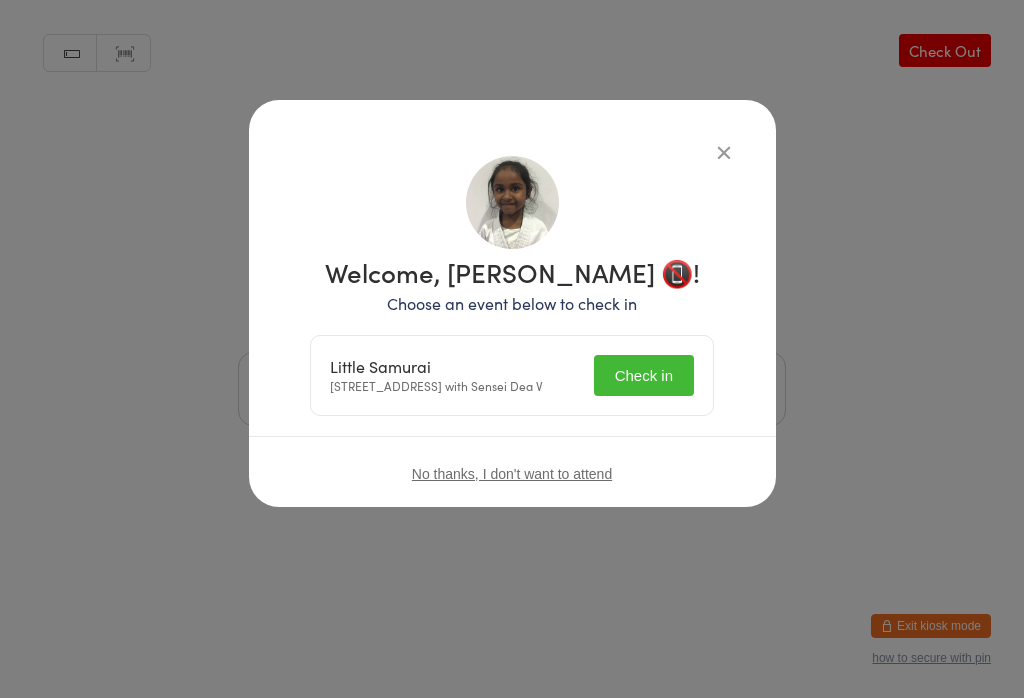 click on "Check in" at bounding box center [644, 375] 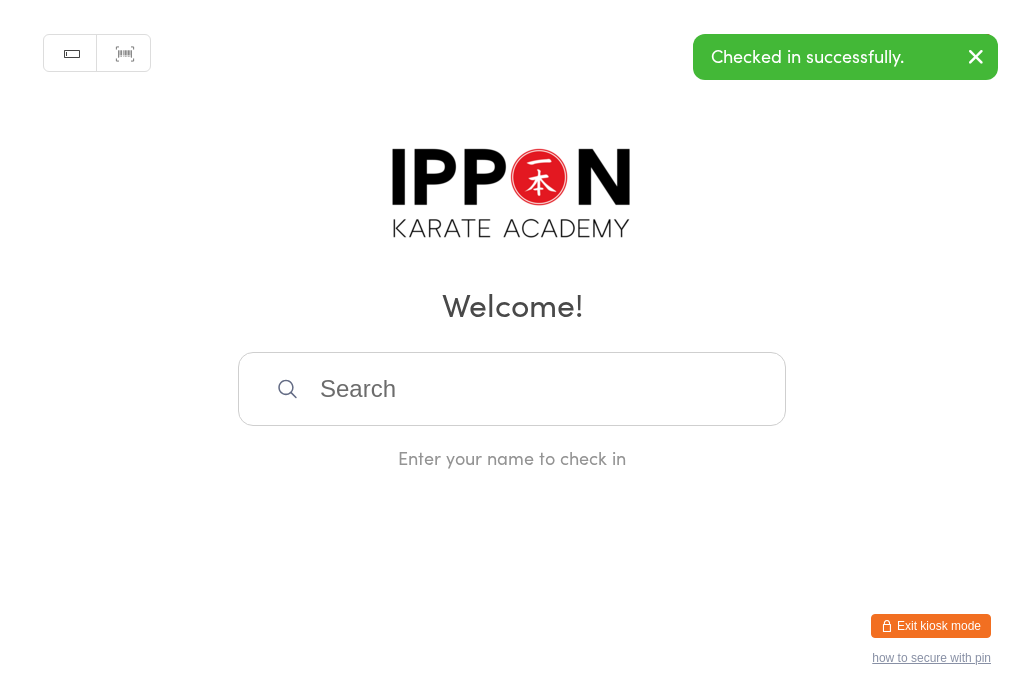 click at bounding box center (512, 389) 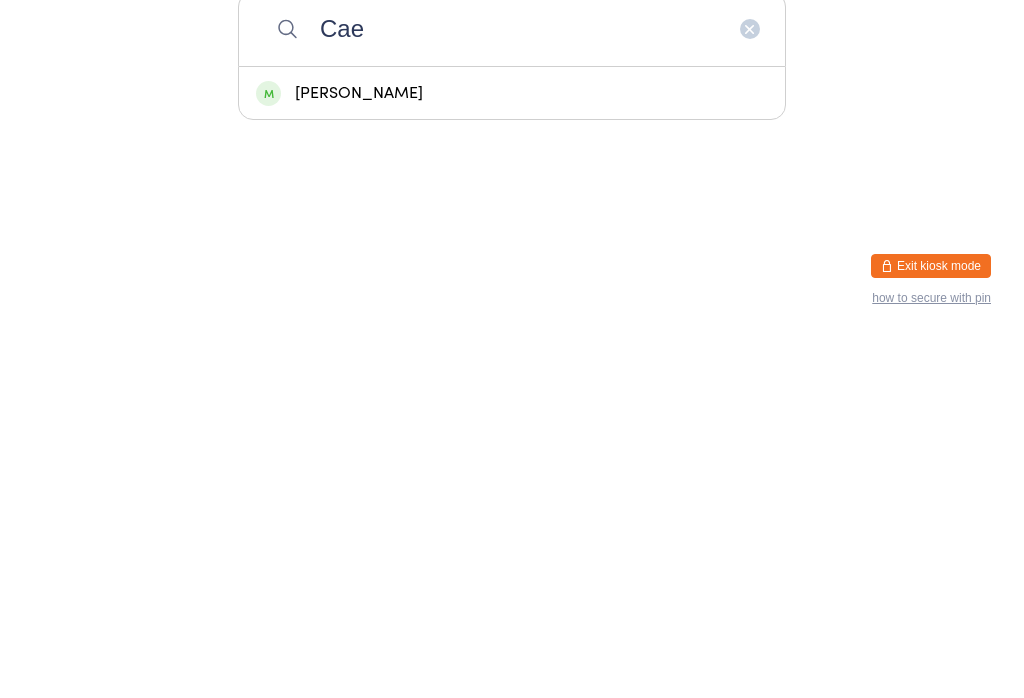 type on "Cae" 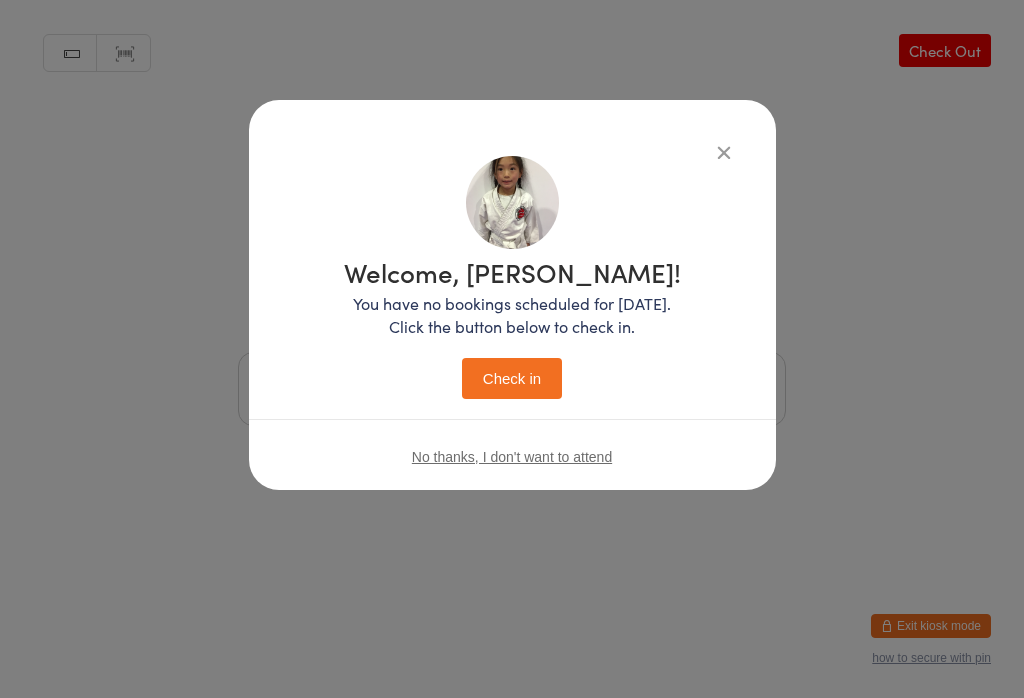 click on "Welcome, [PERSON_NAME]! You have no bookings scheduled for [DATE]. Click the button below to check in. Check in" at bounding box center (512, 329) 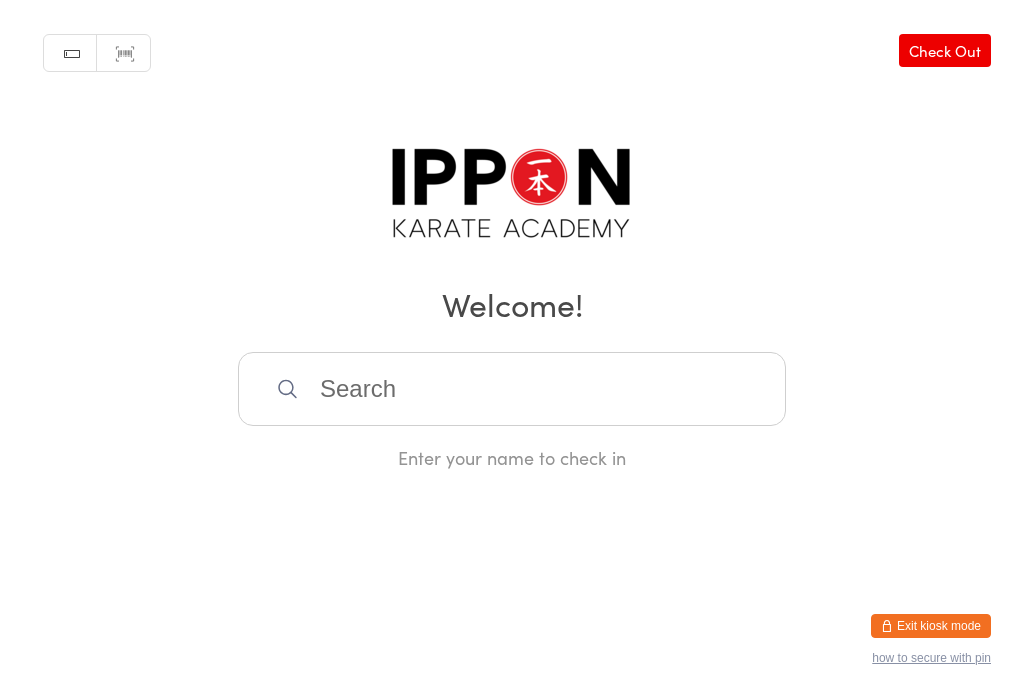 click at bounding box center (512, 389) 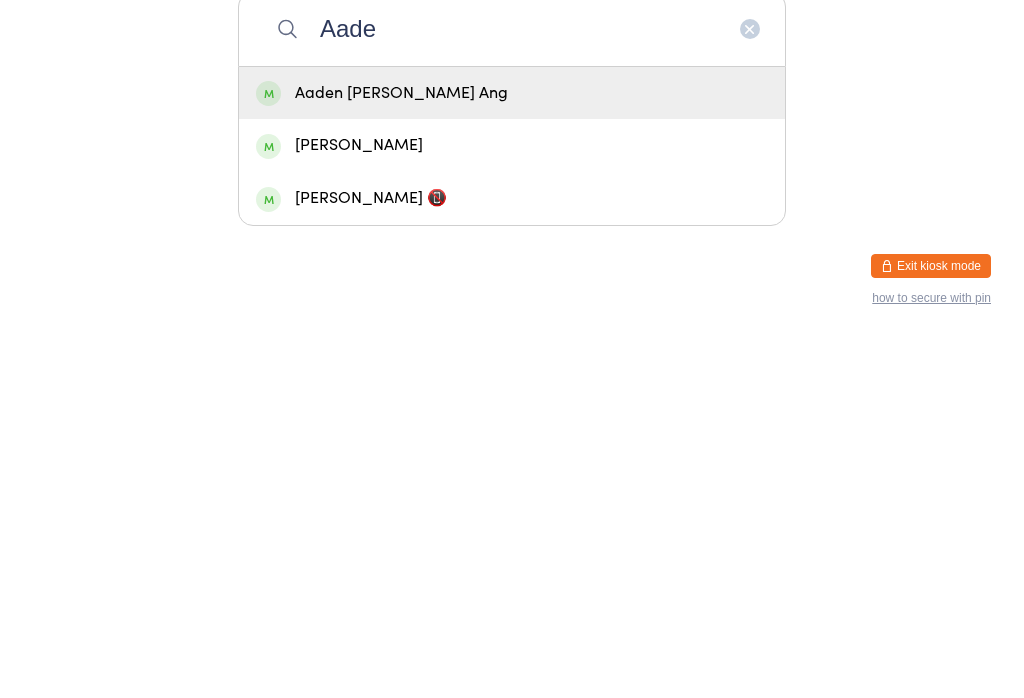 type on "Aade" 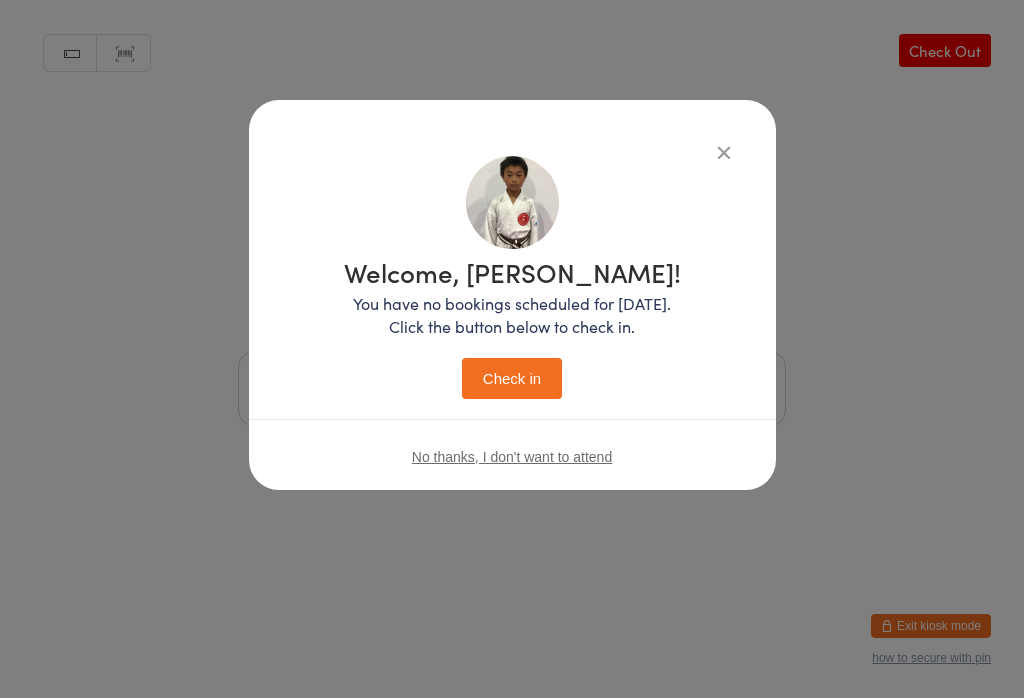 click on "Check in" at bounding box center [512, 378] 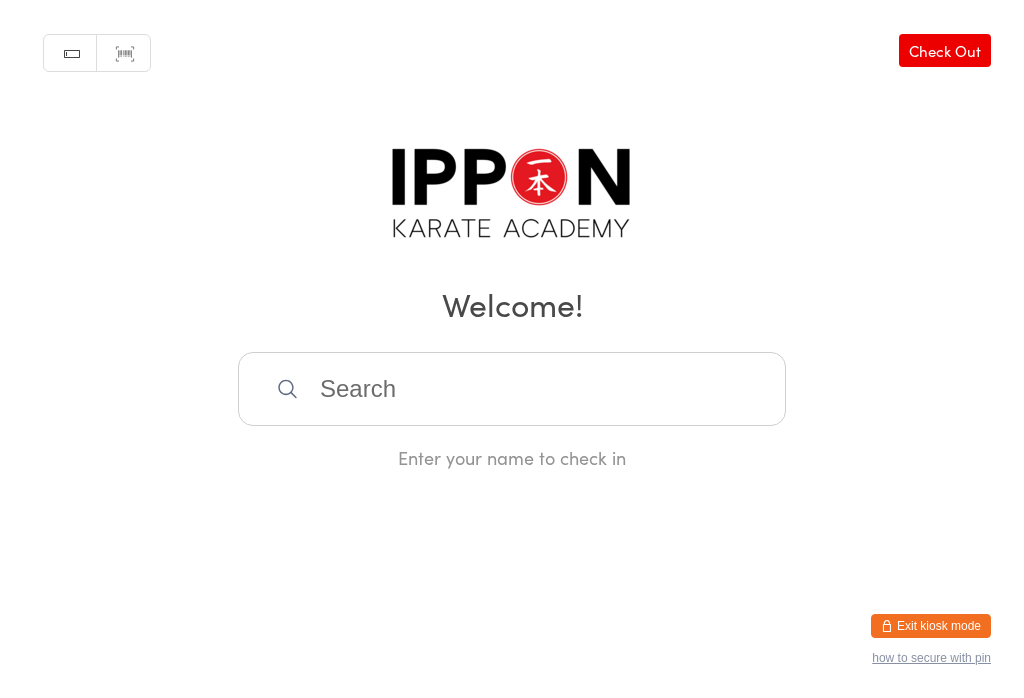 click at bounding box center (512, 389) 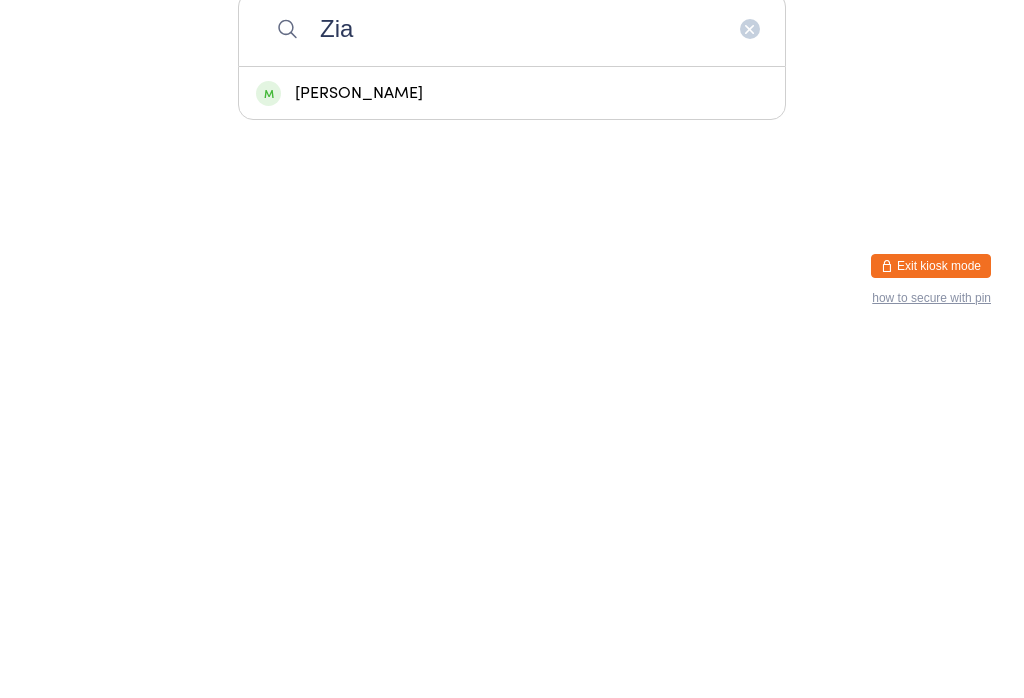 type on "Zian" 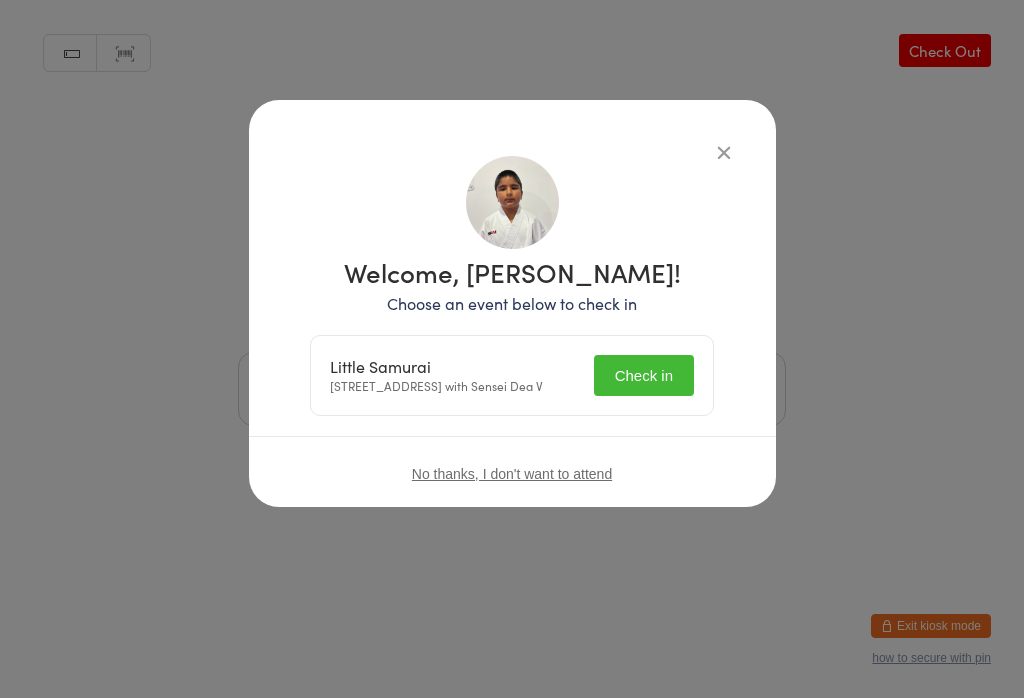 click on "Check in" at bounding box center [644, 375] 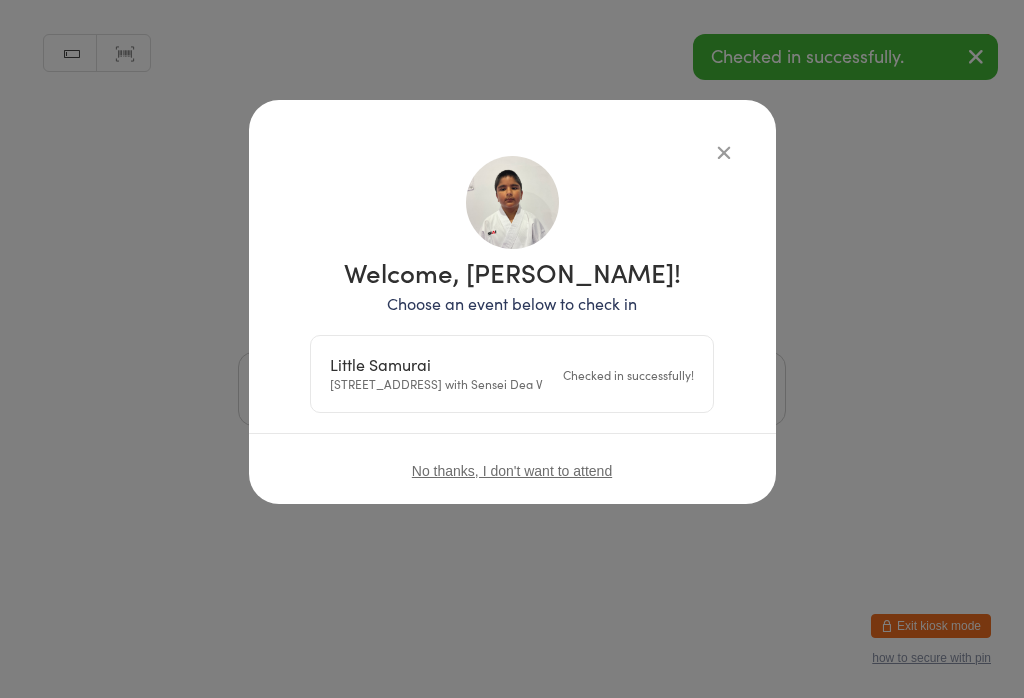 click on "Manual search Scanner input Check Out Welcome! Enter your name to check in" at bounding box center (512, 235) 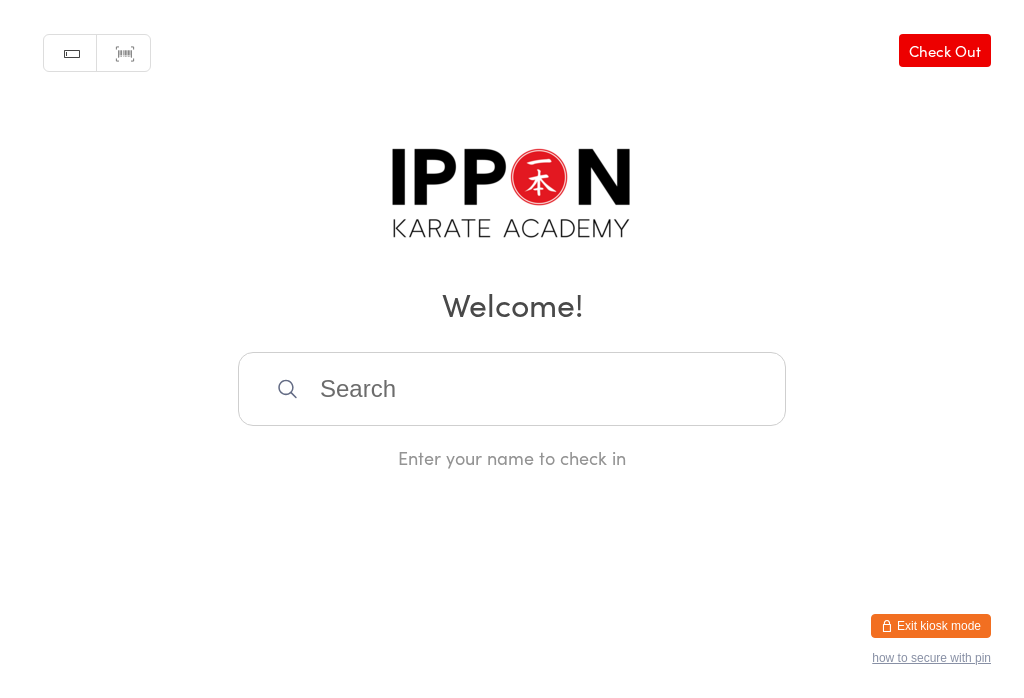 click at bounding box center (512, 389) 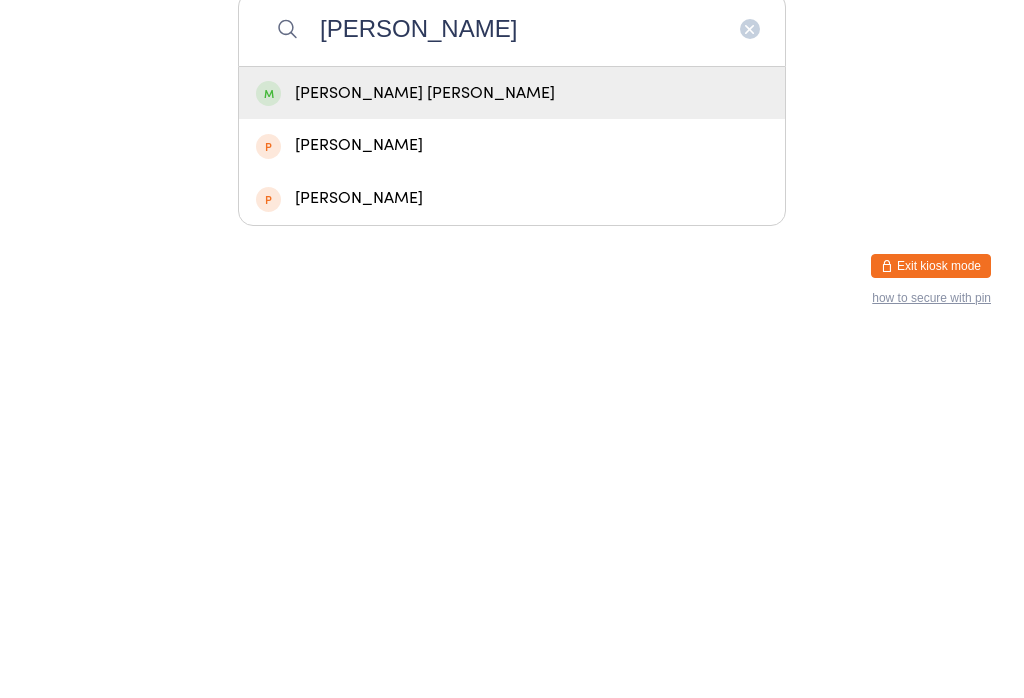 type on "[PERSON_NAME]" 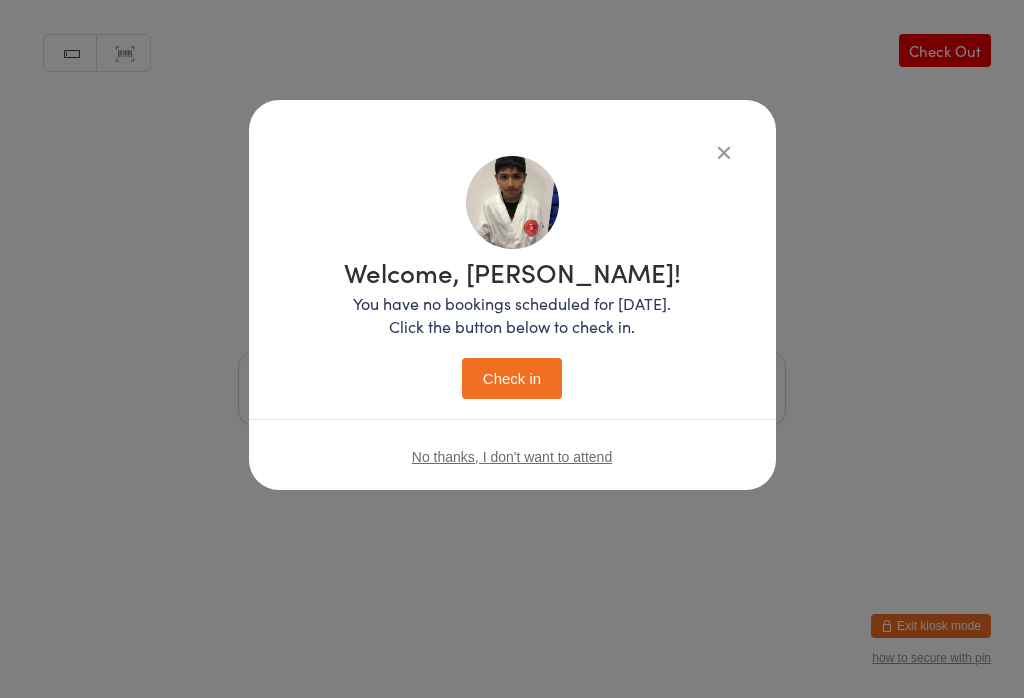 click at bounding box center [724, 152] 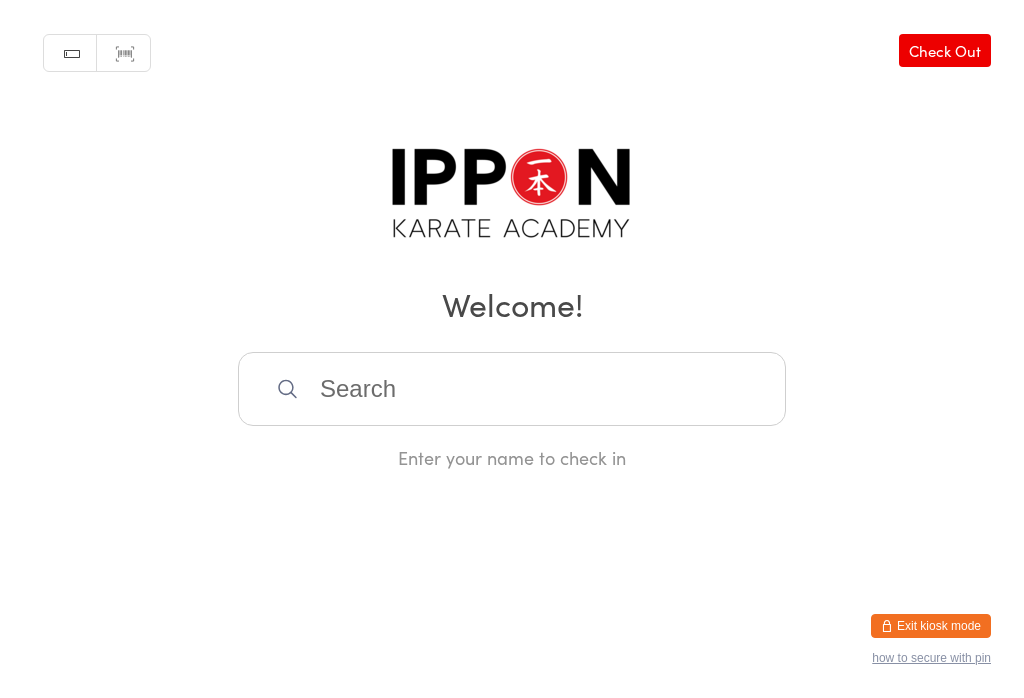 click at bounding box center (512, 389) 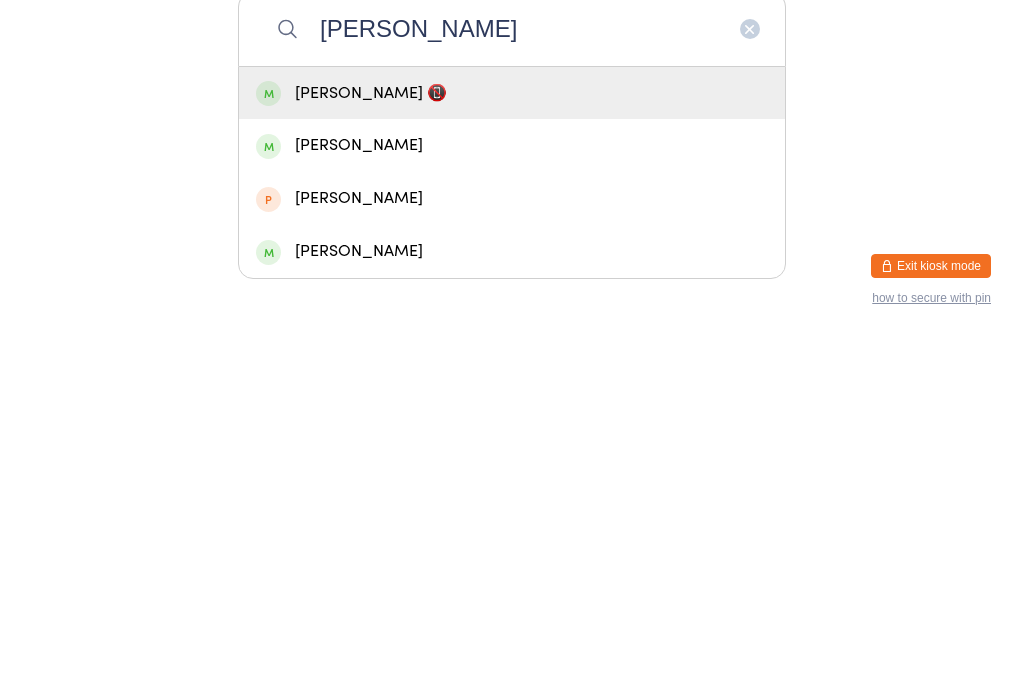 type on "[PERSON_NAME]" 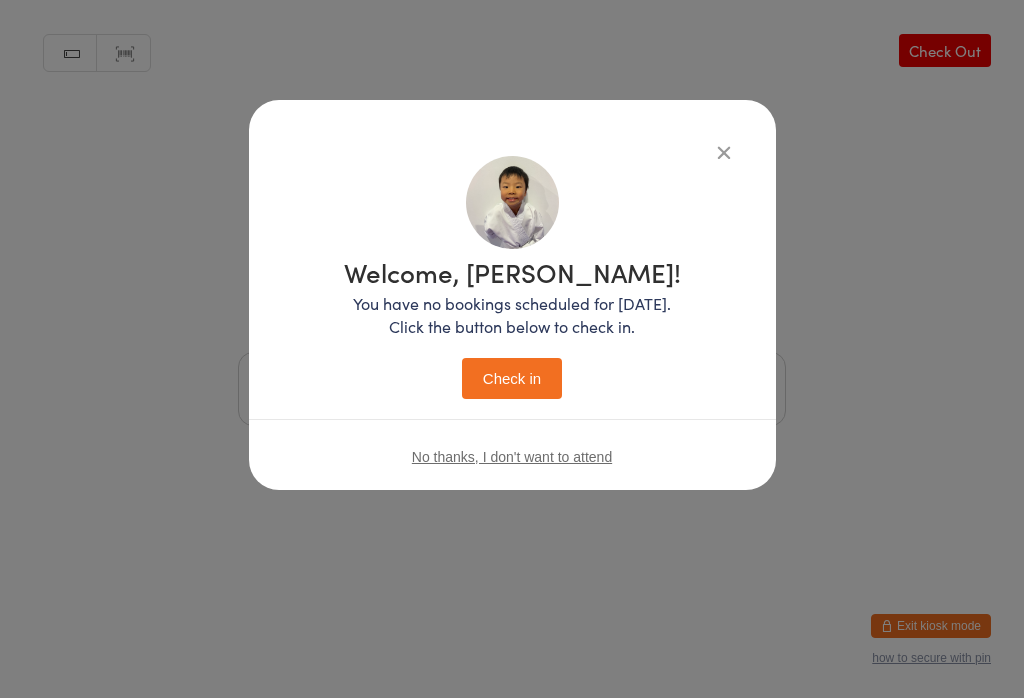 click on "Check in" at bounding box center [512, 378] 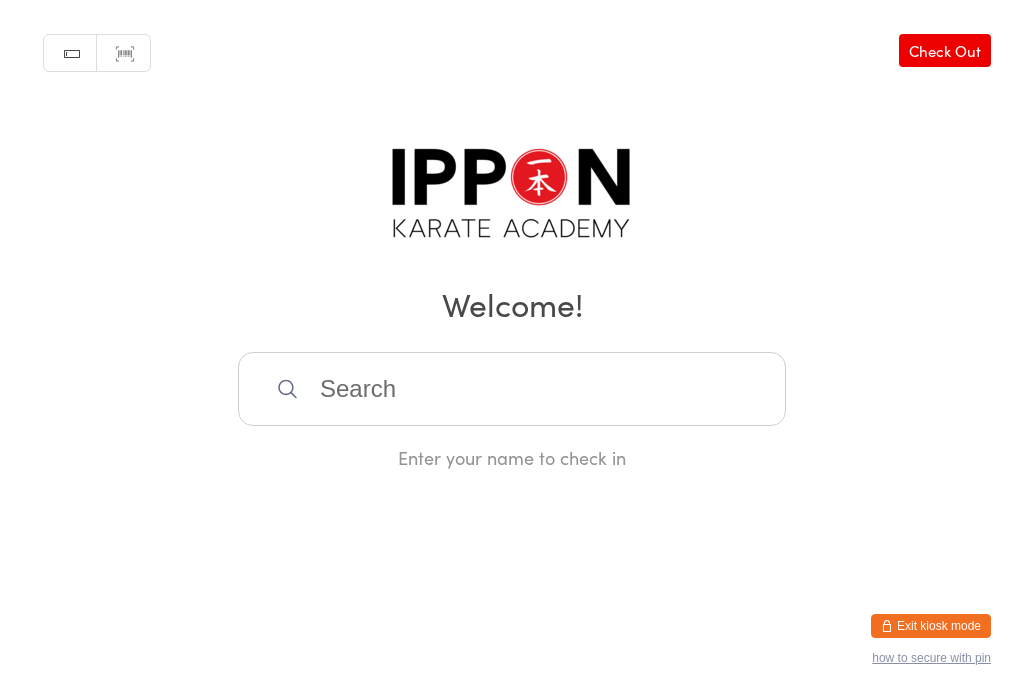 click at bounding box center (512, 389) 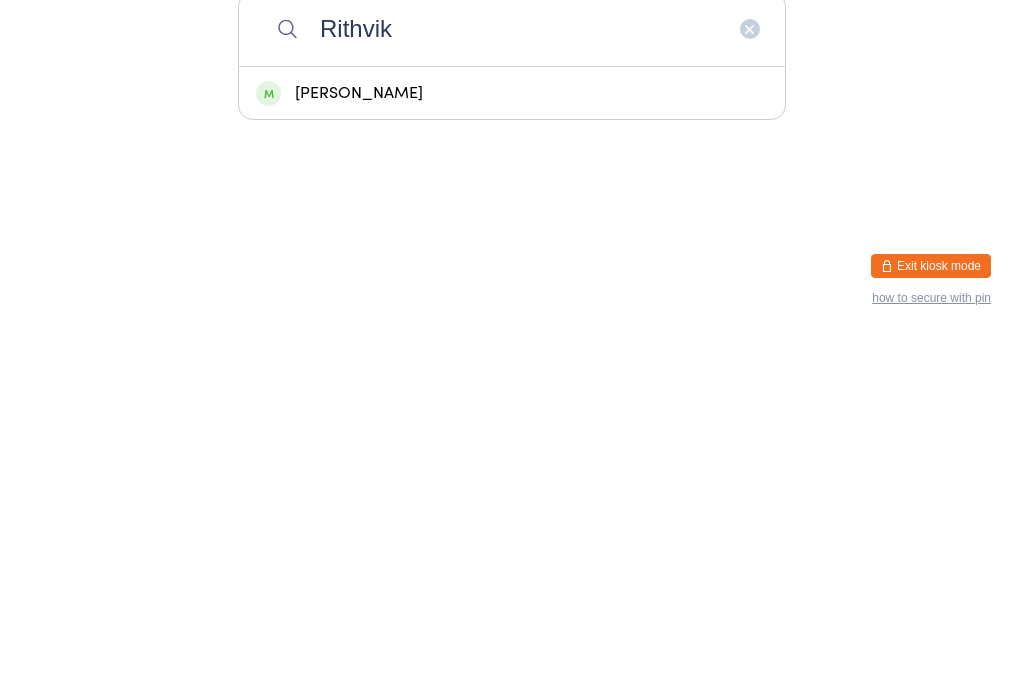 type on "Rithvik" 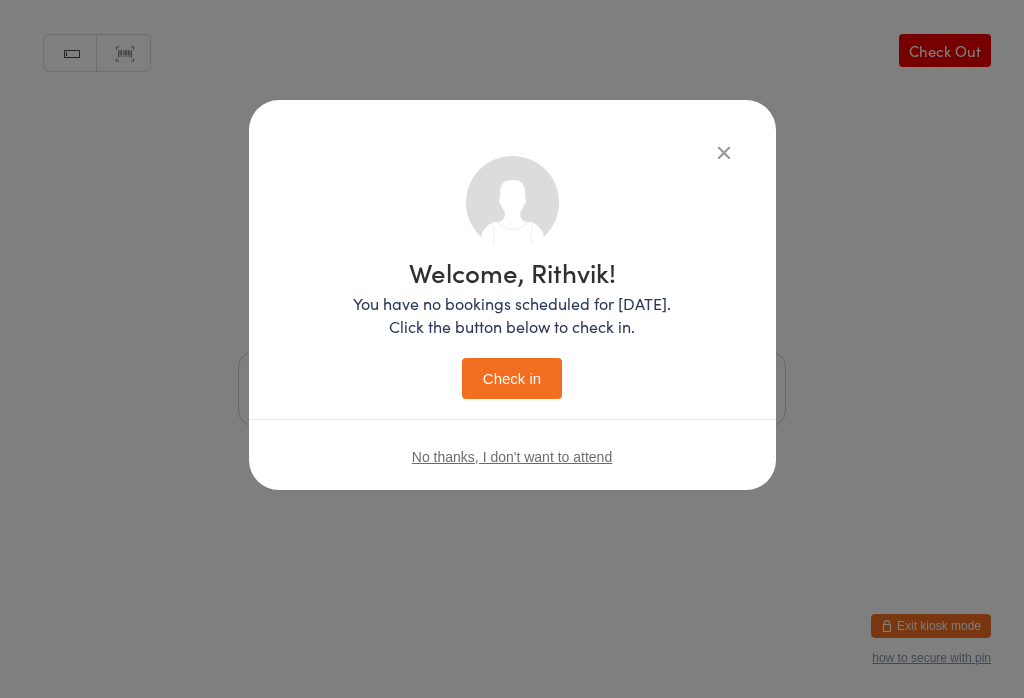click on "Check in" at bounding box center (512, 378) 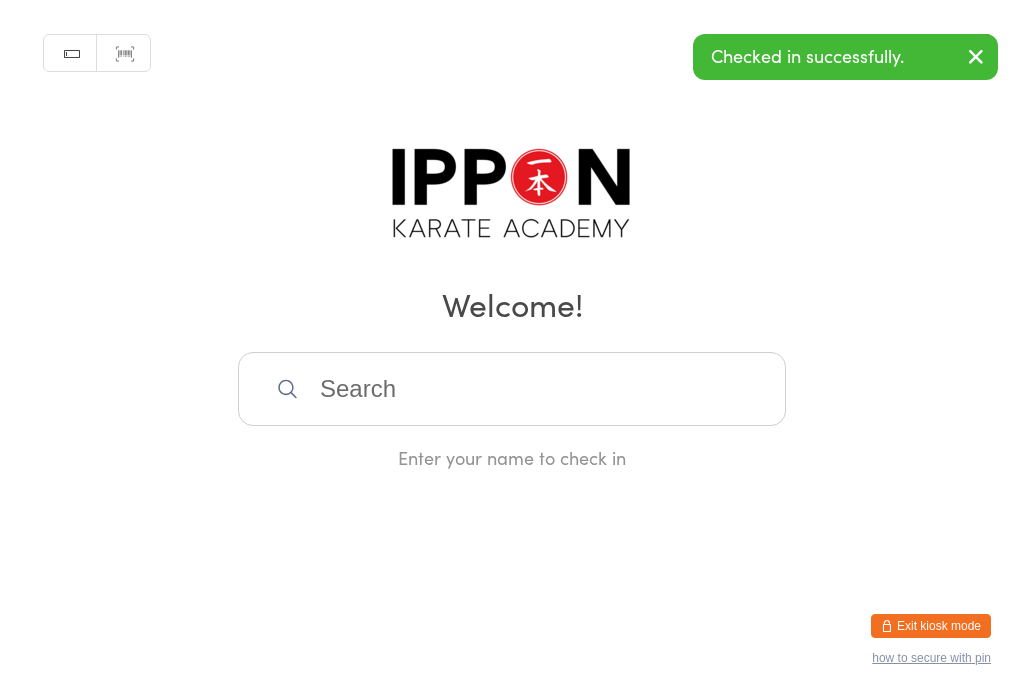 click on "Checked in successfully." at bounding box center [845, 57] 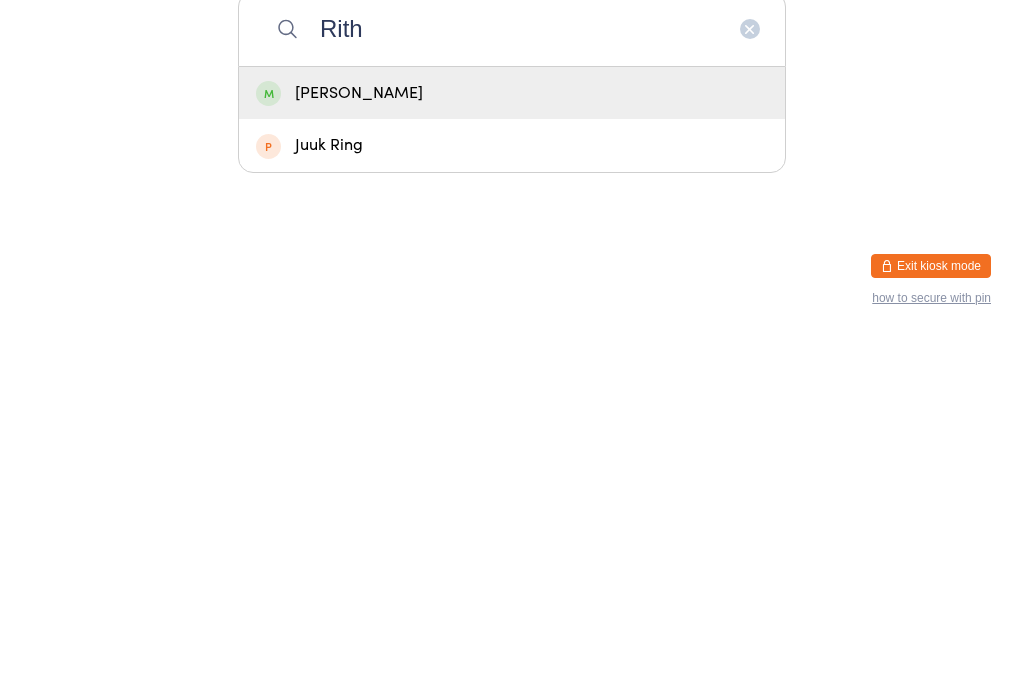 type on "Rith" 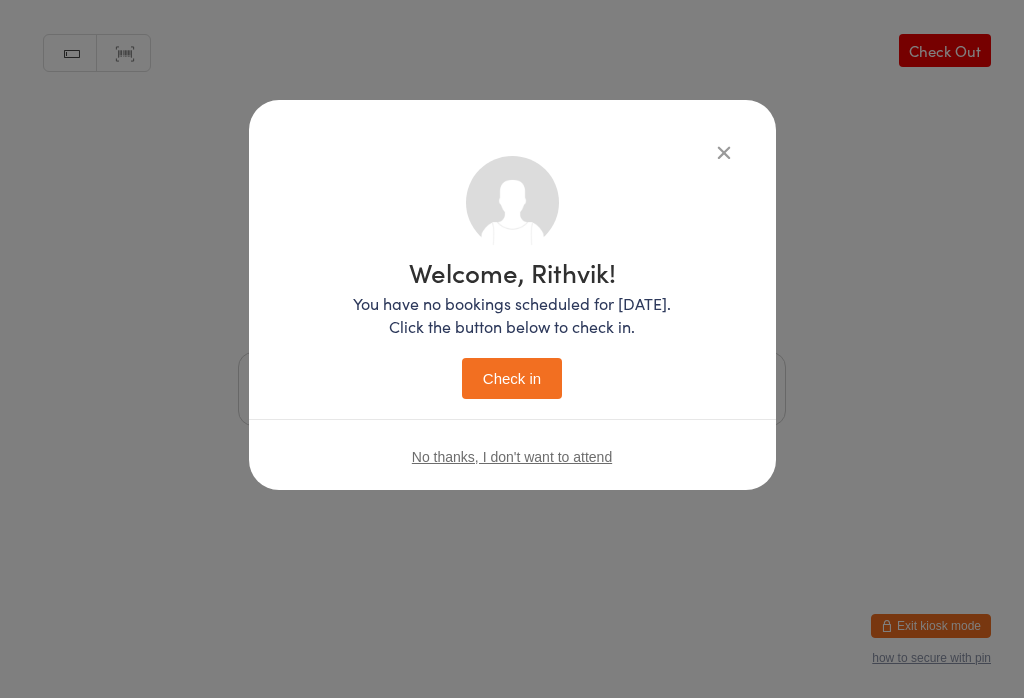 click on "Welcome, Rithvik! You have no bookings scheduled for [DATE]. Click the button below to check in. Check in No thanks, I don't want to attend" at bounding box center [512, 295] 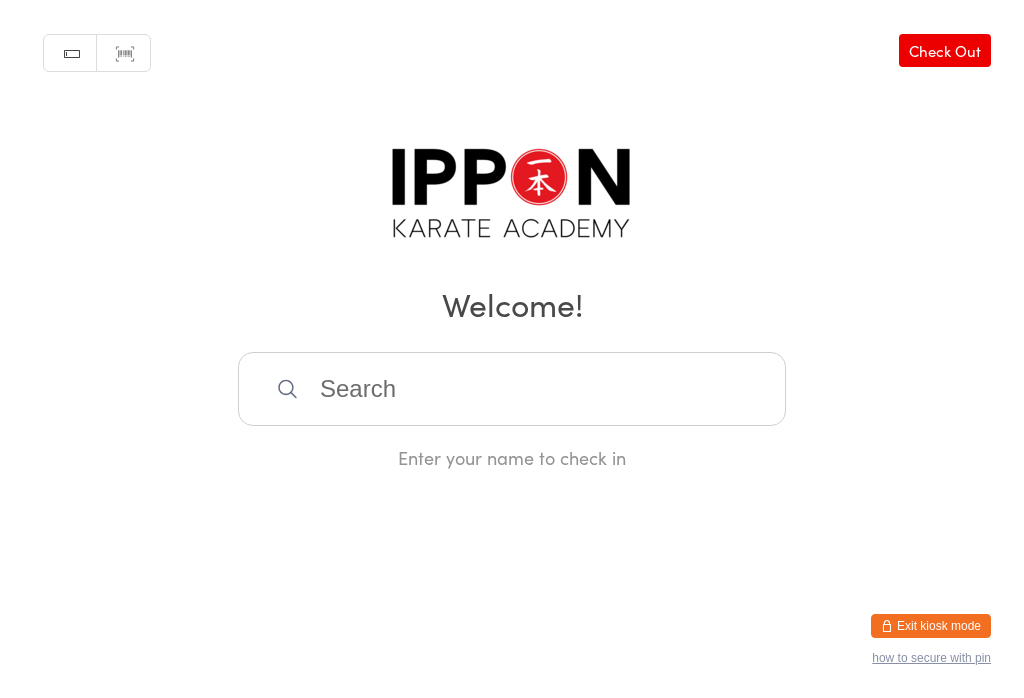 click on "Check Out" at bounding box center (945, 50) 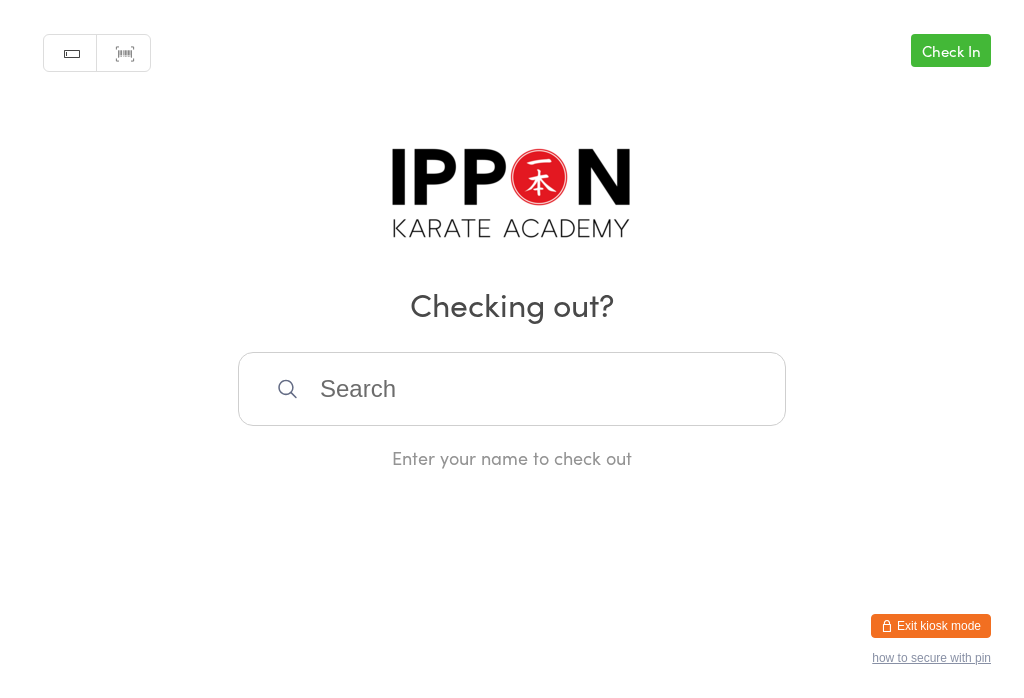 click on "Manual search Scanner input Check In Checking out? Enter your name to check out" at bounding box center [512, 235] 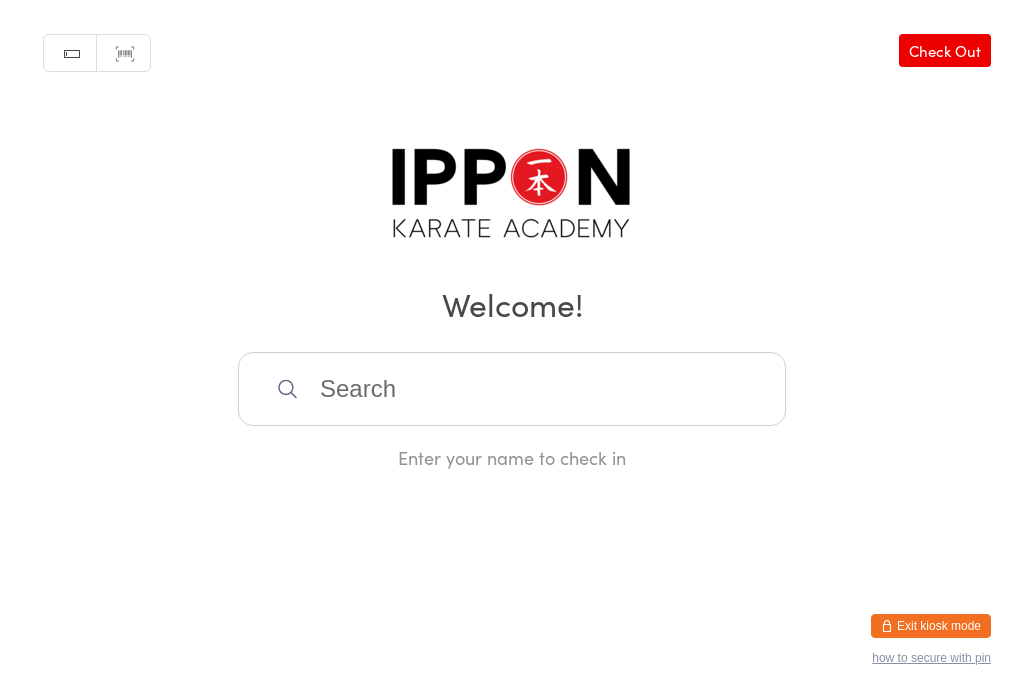 click at bounding box center (512, 389) 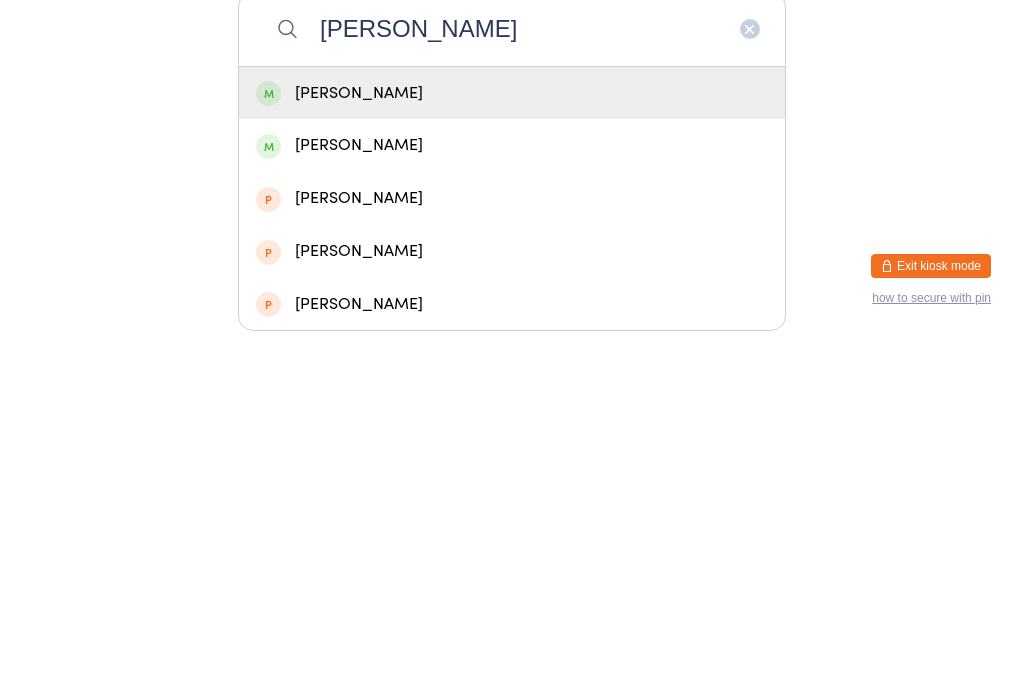 type on "[PERSON_NAME]" 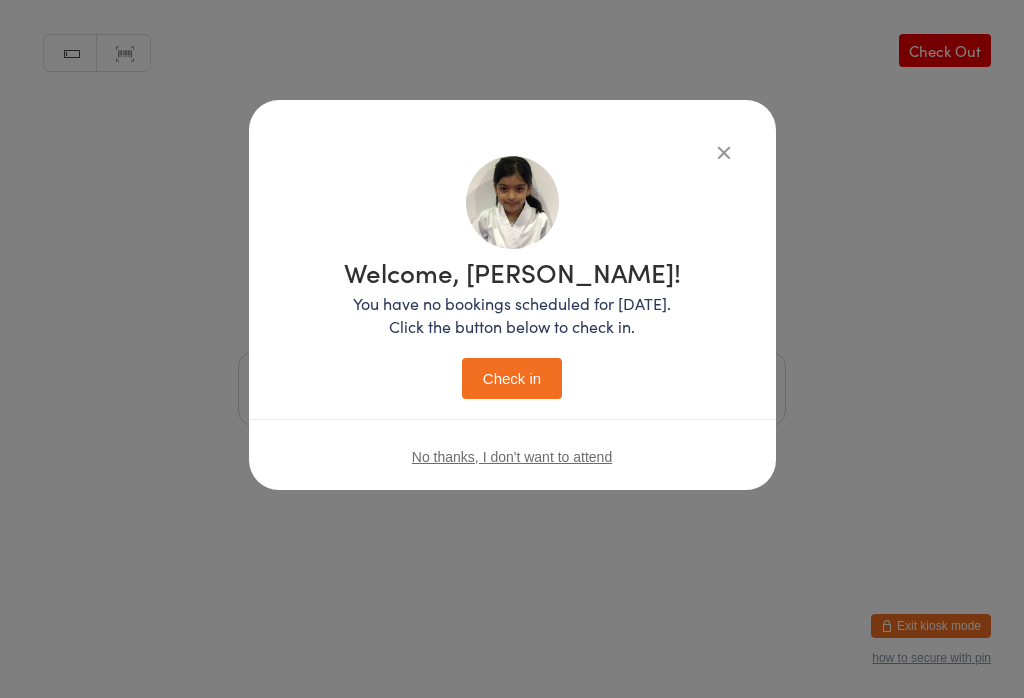 click on "Check in" at bounding box center (512, 378) 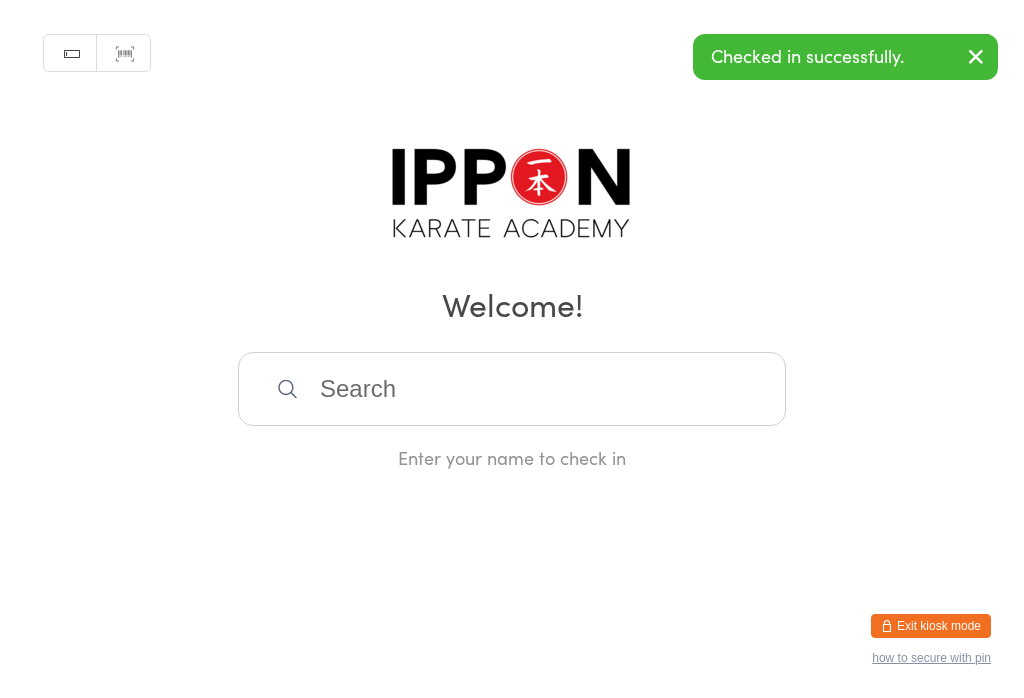 click on "You have now entered Kiosk Mode. Members will be able to check themselves in using the search field below. Click "Exit kiosk mode" below to exit Kiosk Mode at any time. Checked in successfully. Manual search Scanner input Check Out Welcome! Enter your name to check in Exit kiosk mode how to secure with pin" at bounding box center (512, 349) 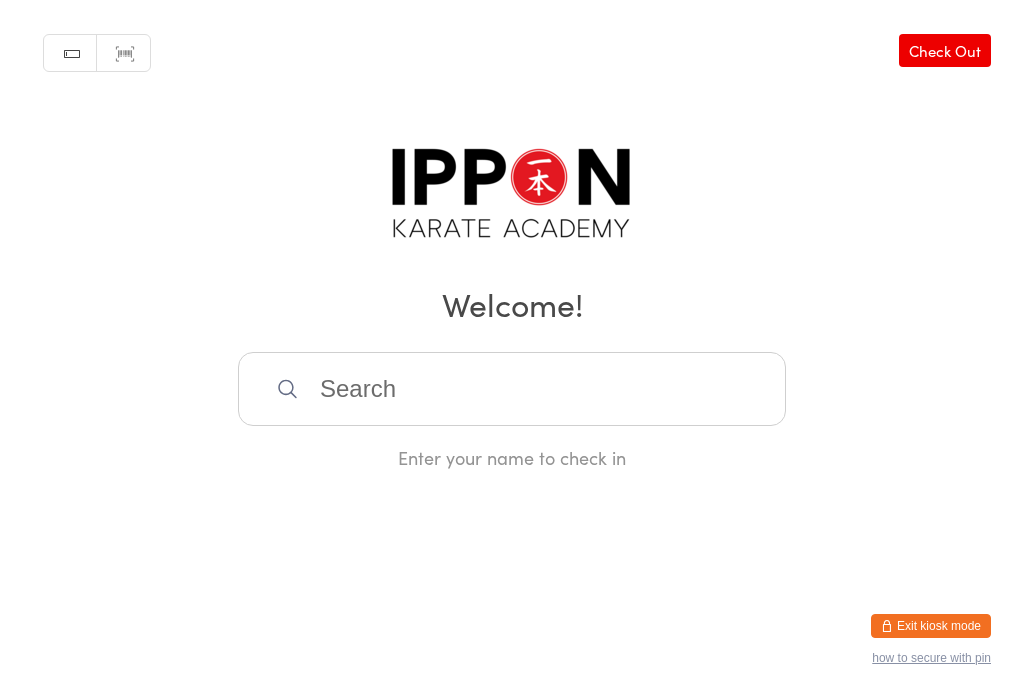 click at bounding box center [512, 389] 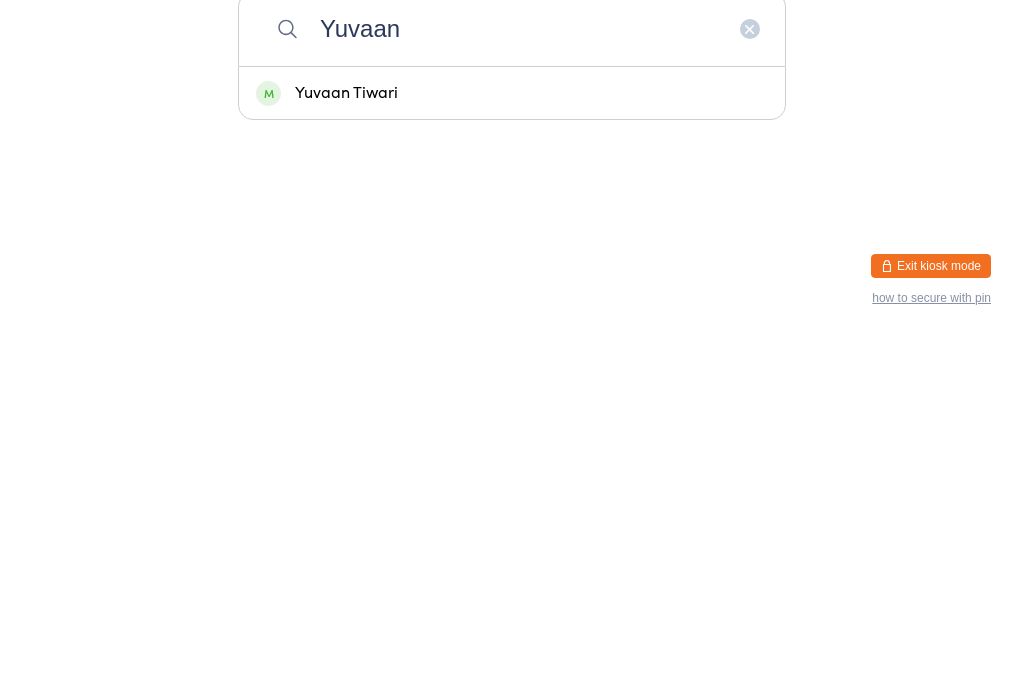 type on "Yuvaan" 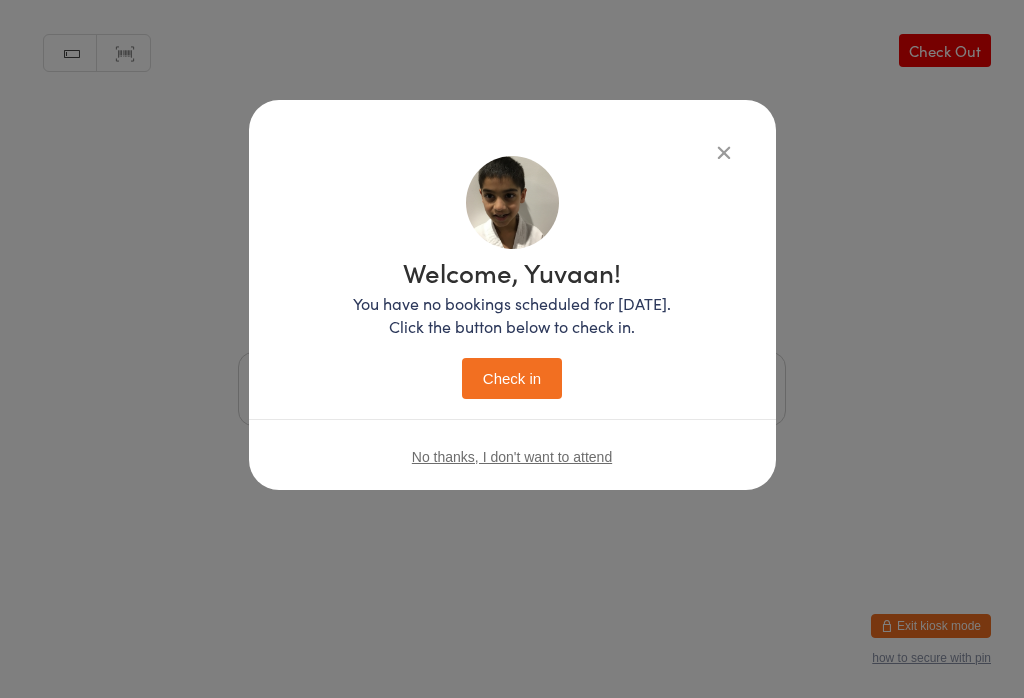 click on "Check in" at bounding box center (512, 378) 